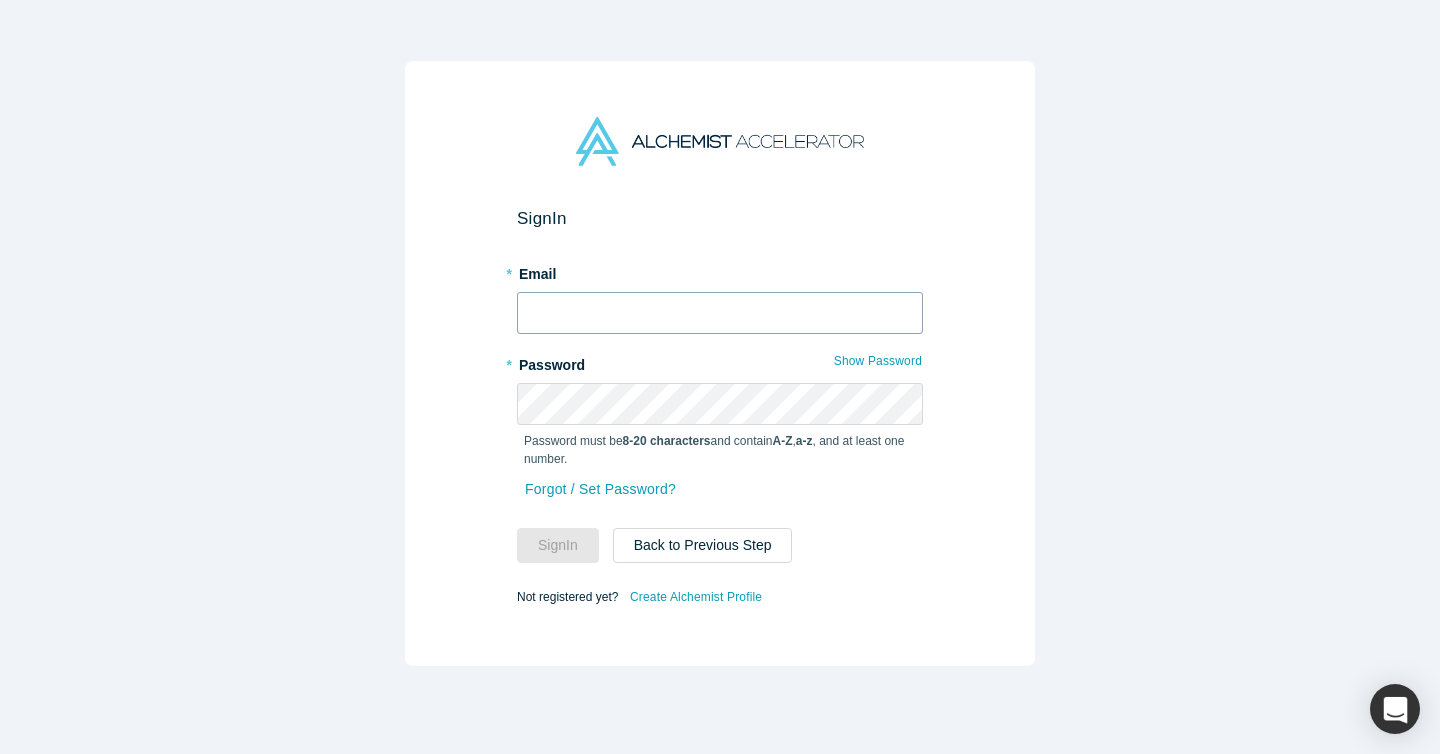 scroll, scrollTop: 0, scrollLeft: 0, axis: both 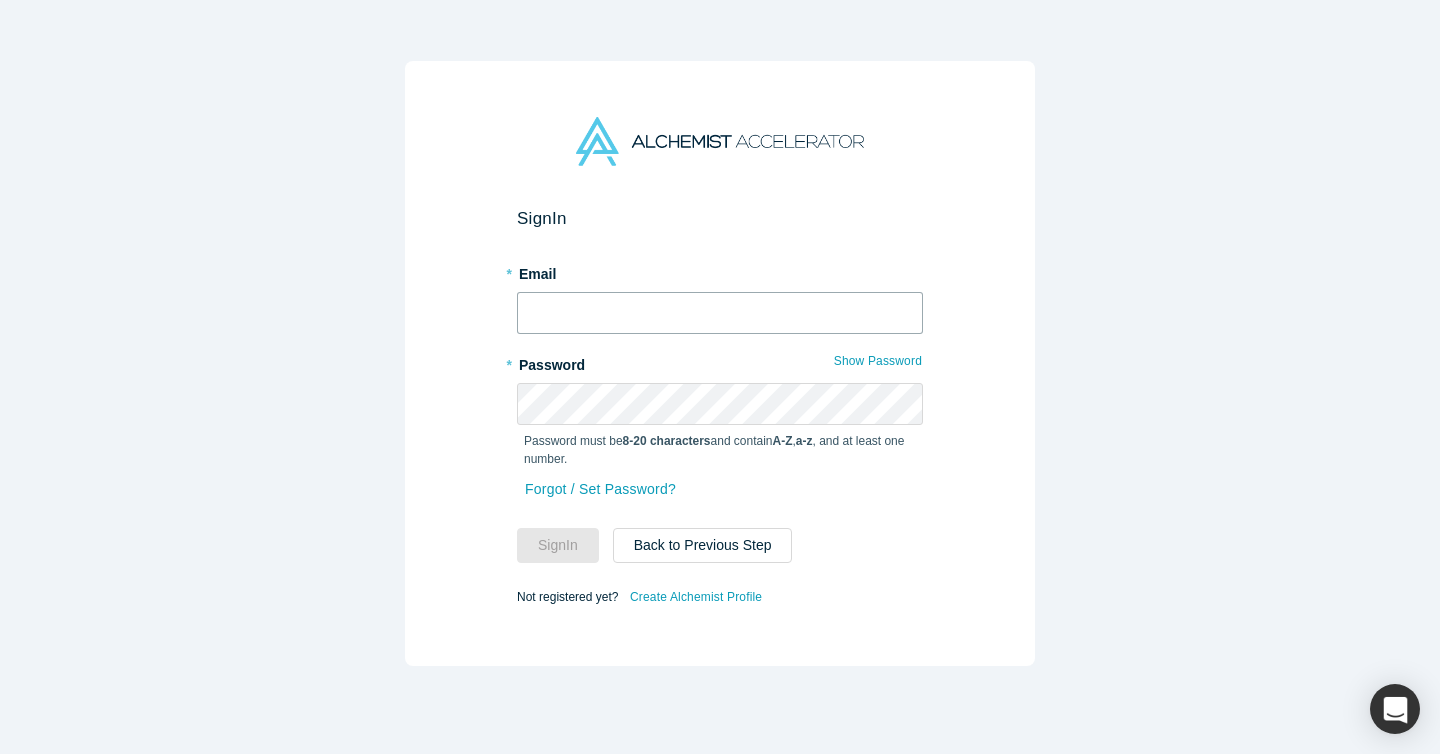 type on "jamie@siliconhub.ai" 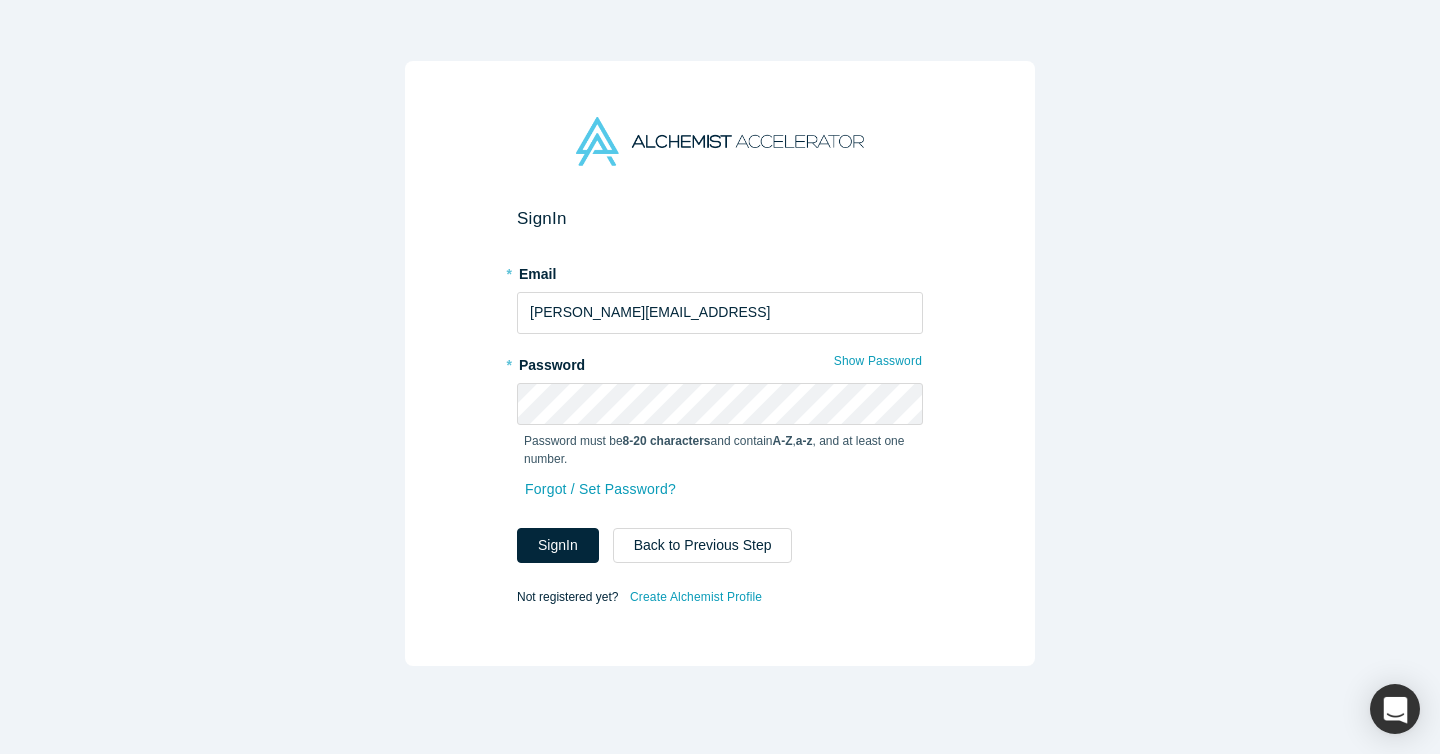 click on "Sign  In   * Email jamie@siliconhub.ai * Password Show Password Password must be  8-20 characters  and contain  A-Z ,  a-z , and at least one number. Forgot / Set Password? Sign  In Back to Previous Step Not registered yet? Create Alchemist Profile" at bounding box center (720, 409) 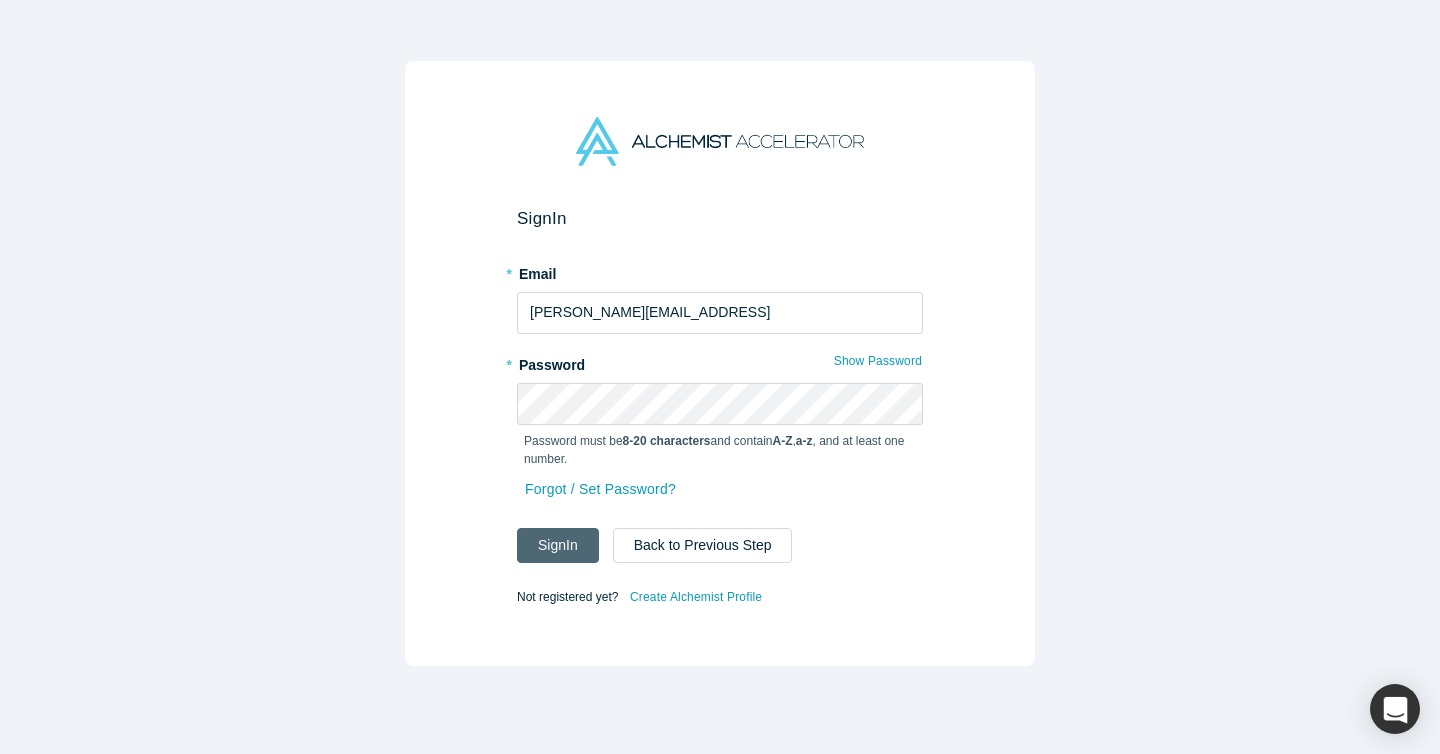 click on "Sign  In" at bounding box center (558, 545) 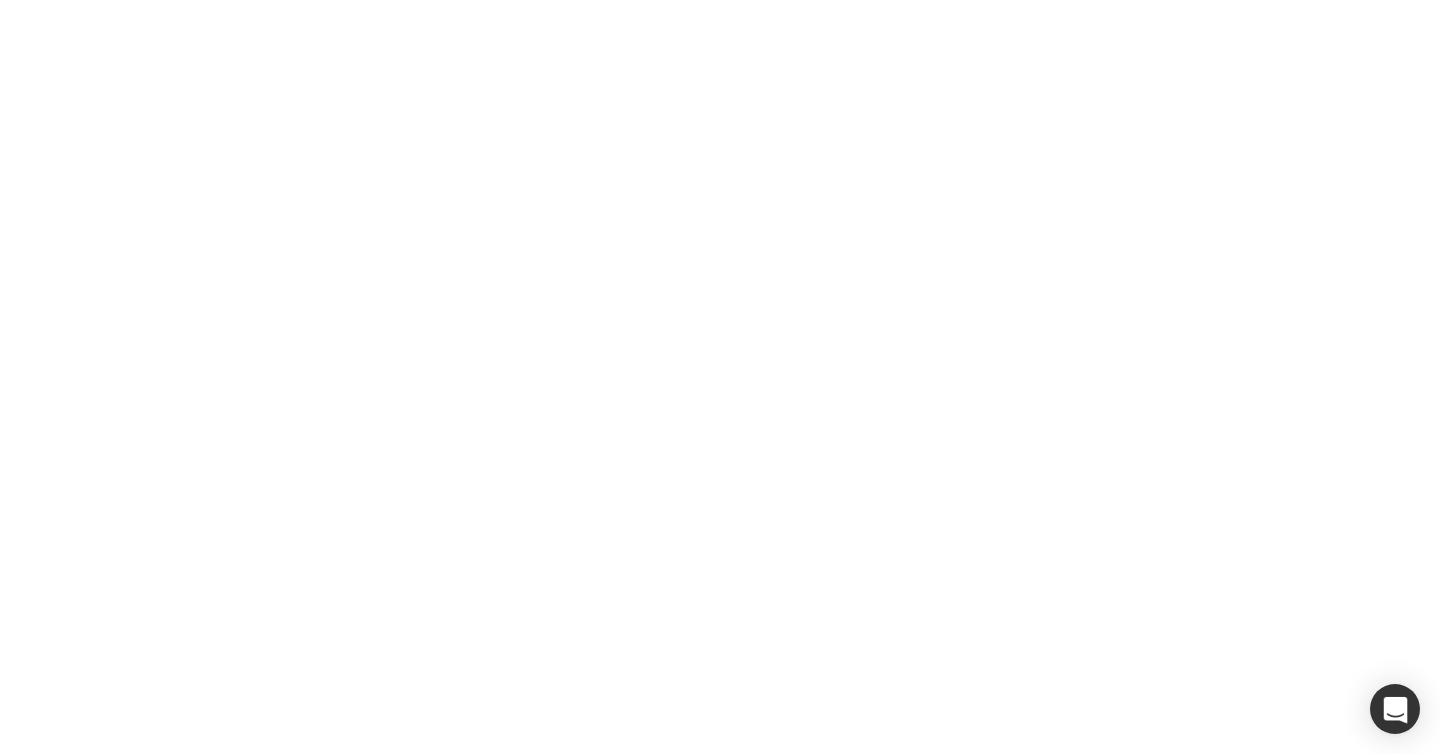 click at bounding box center (720, 377) 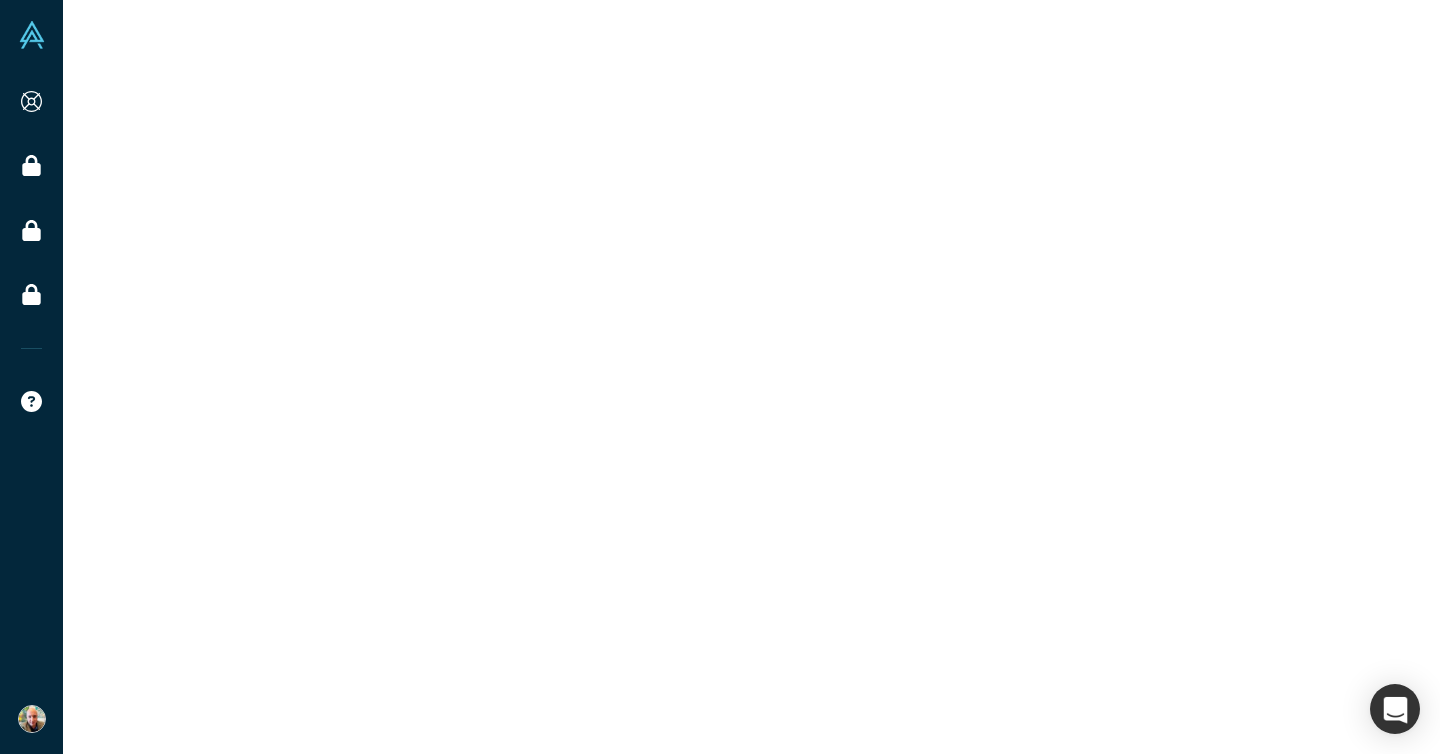 scroll, scrollTop: 0, scrollLeft: 0, axis: both 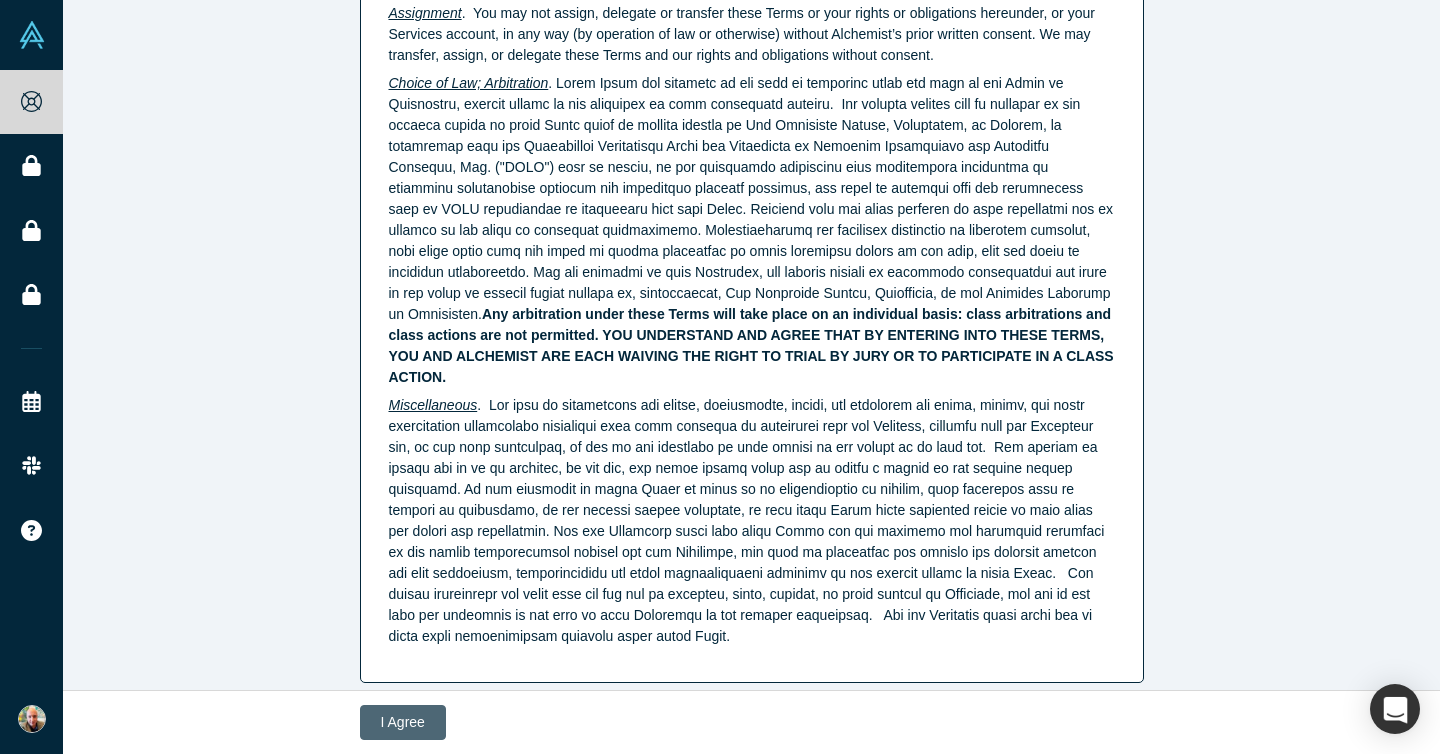 click on "I Agree" at bounding box center (403, 722) 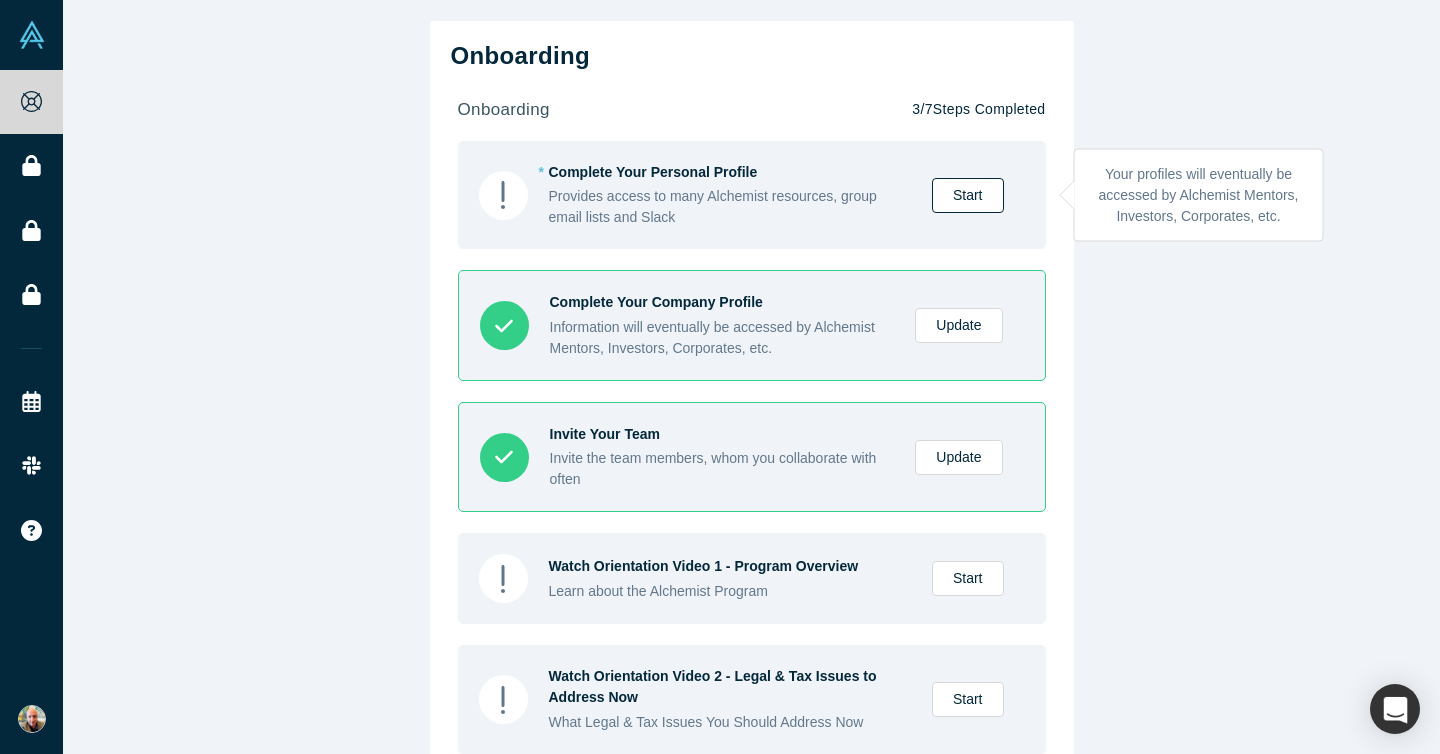 click on "Start" at bounding box center [968, 195] 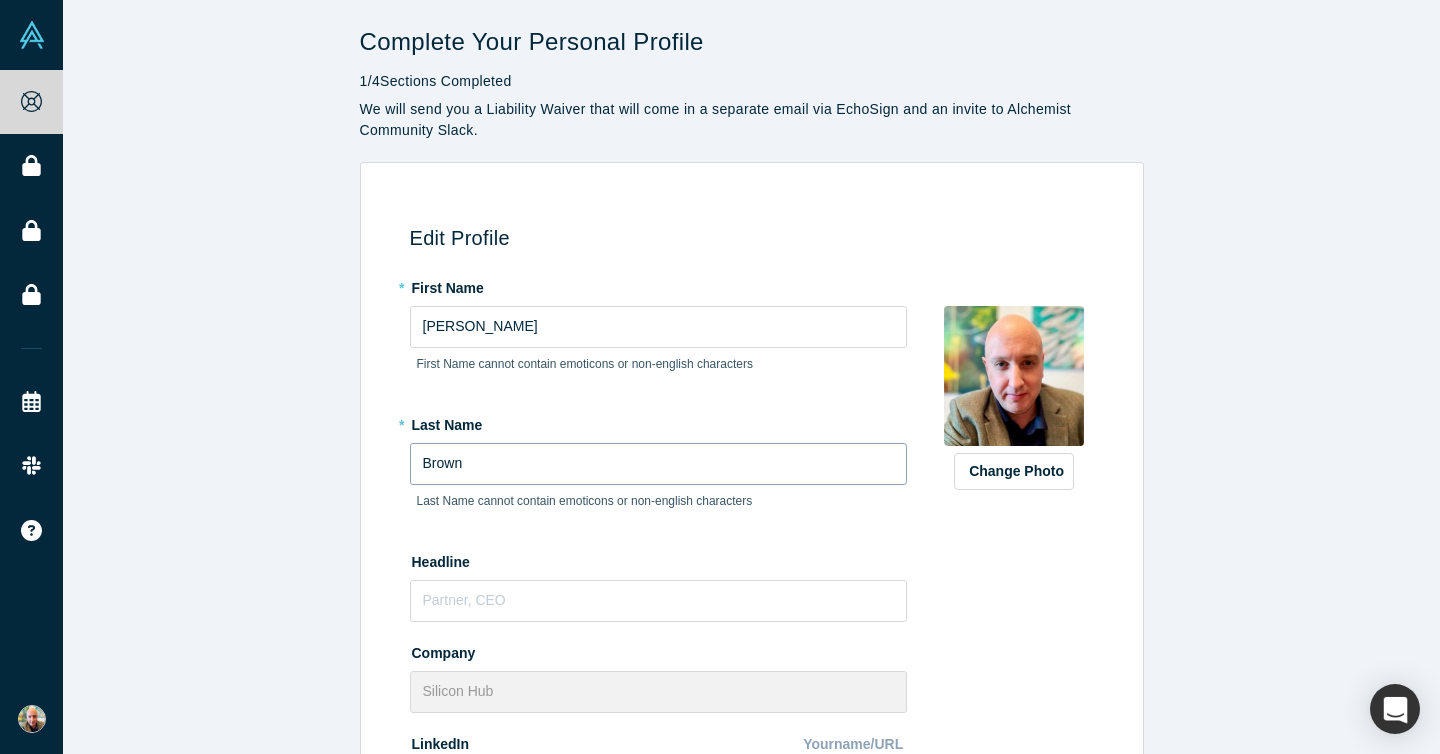 scroll, scrollTop: 184, scrollLeft: 0, axis: vertical 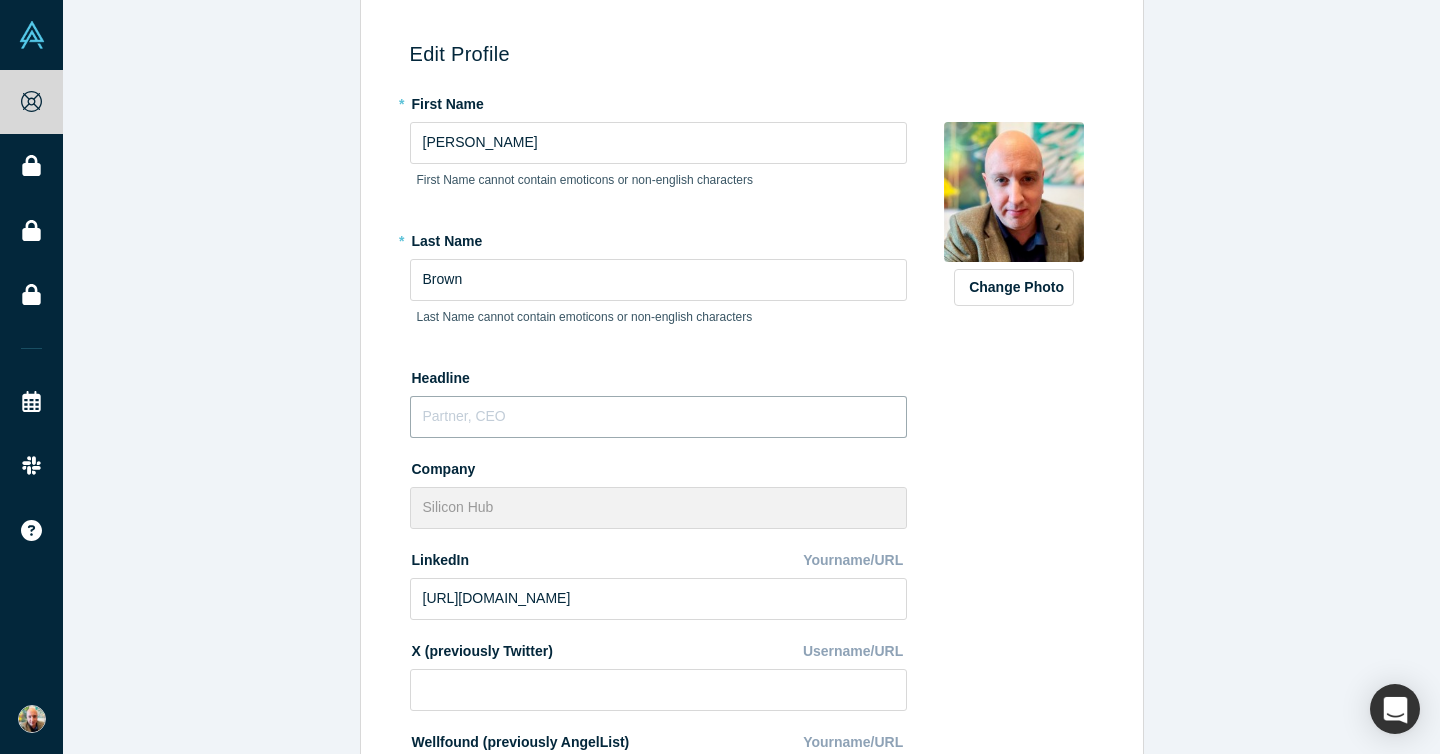 click at bounding box center (658, 417) 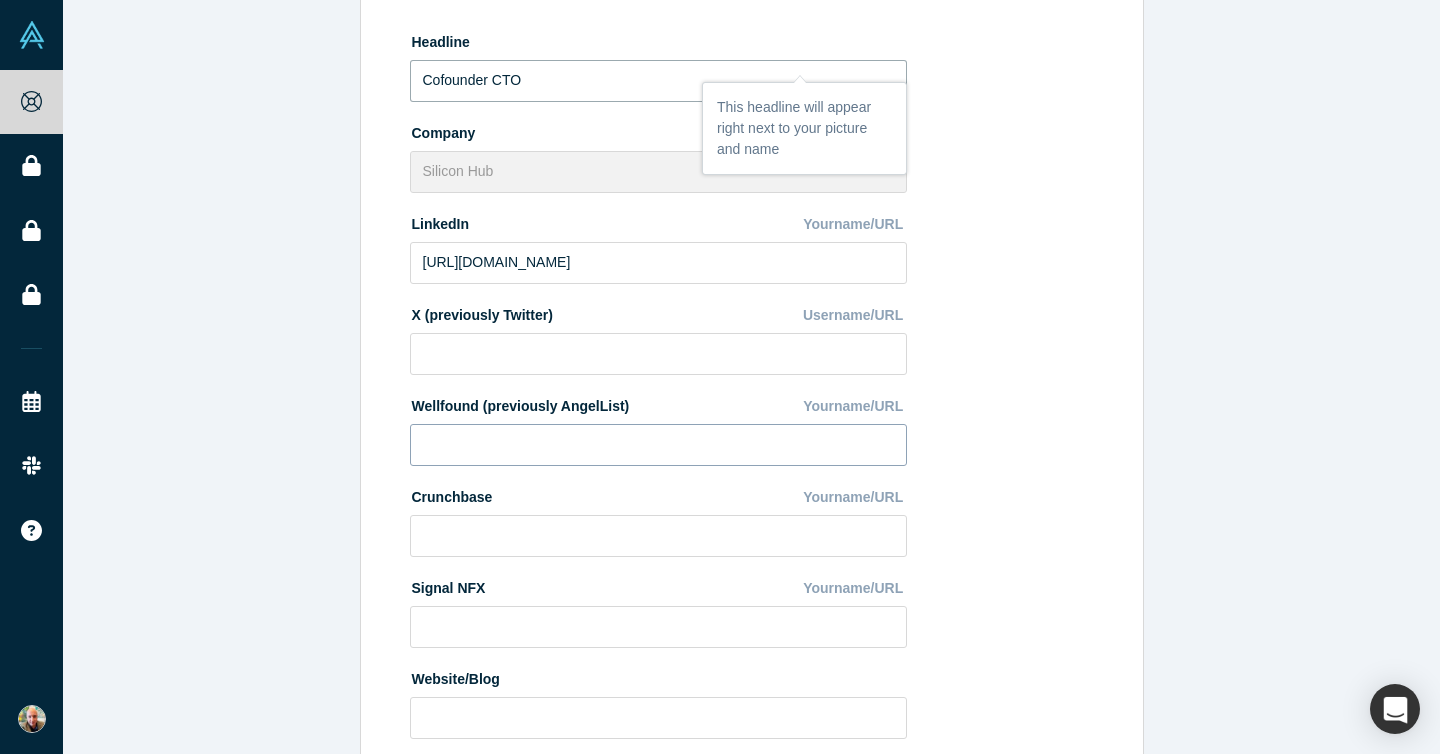 scroll, scrollTop: 653, scrollLeft: 0, axis: vertical 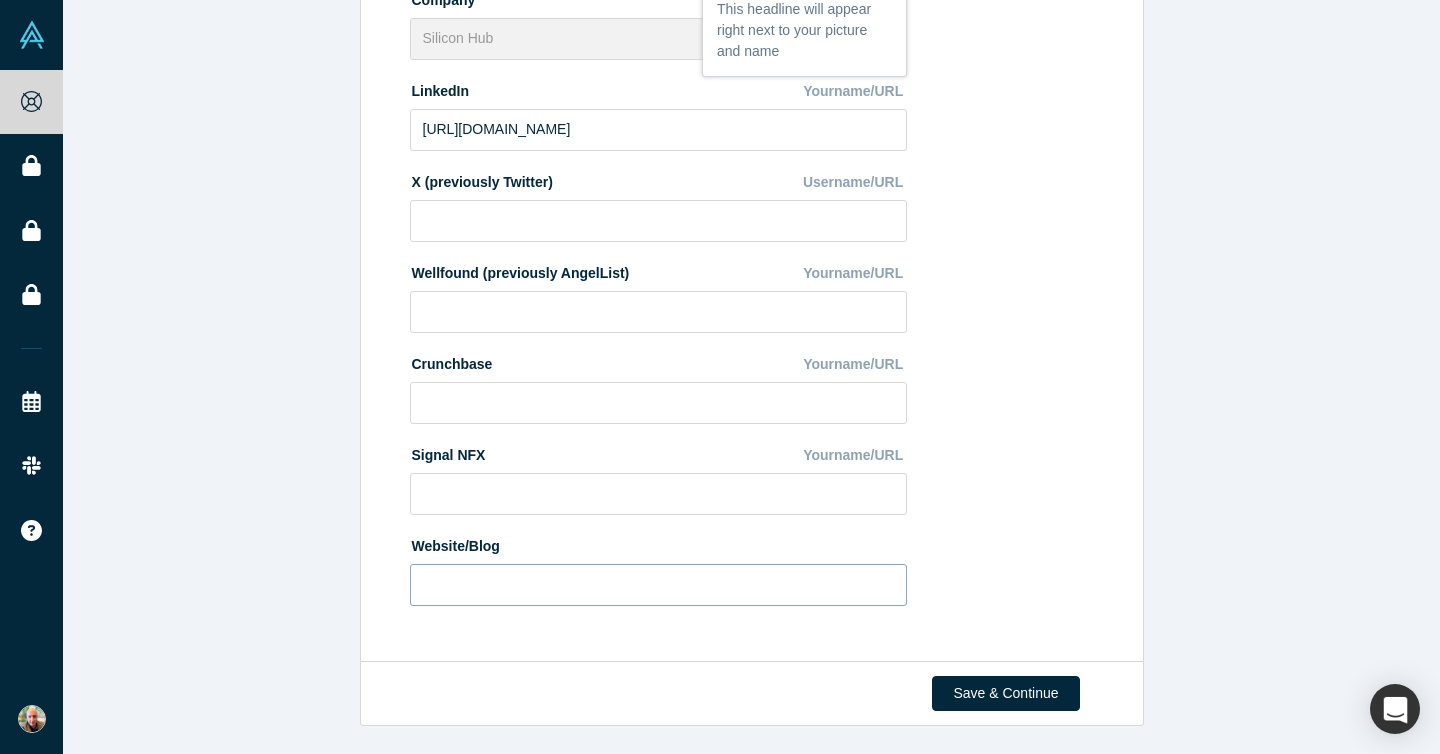 type on "Cofounder CTO" 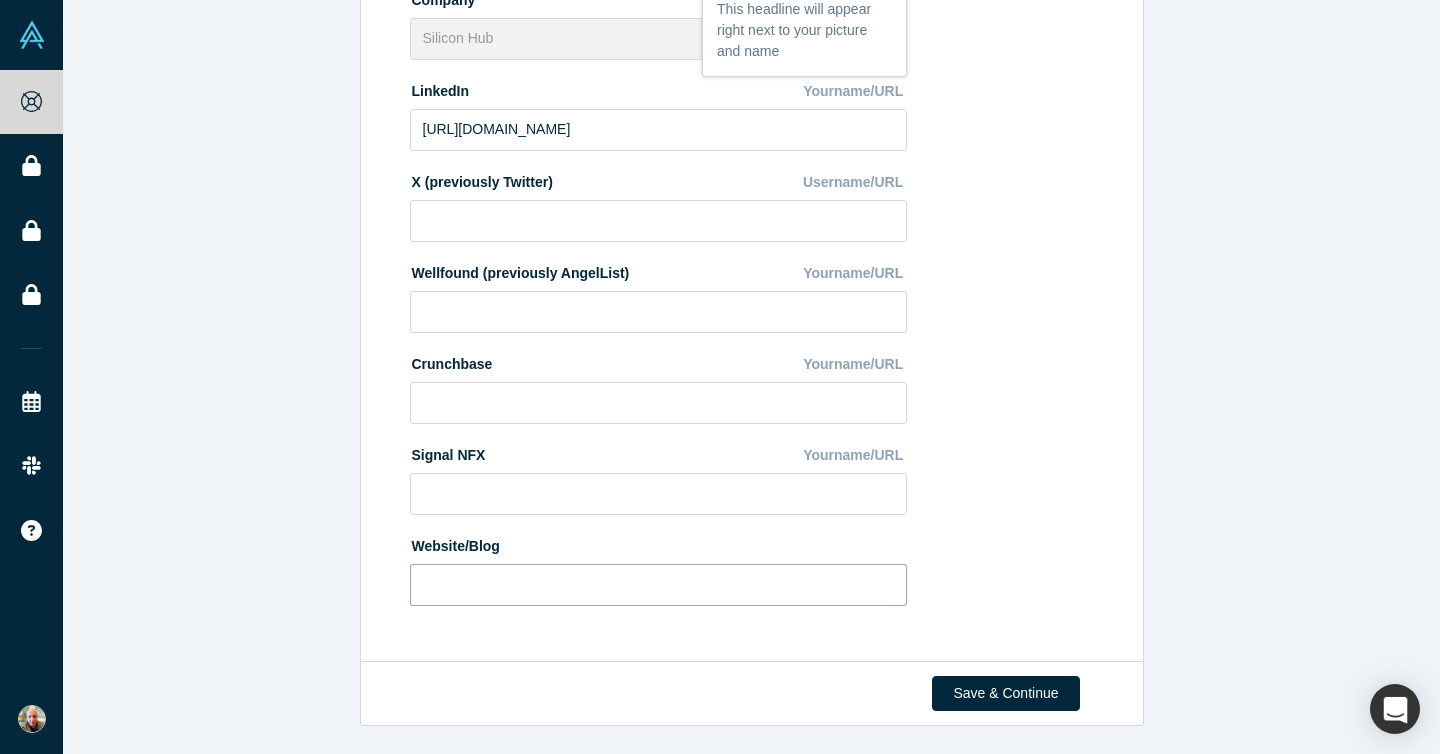 click at bounding box center (658, 585) 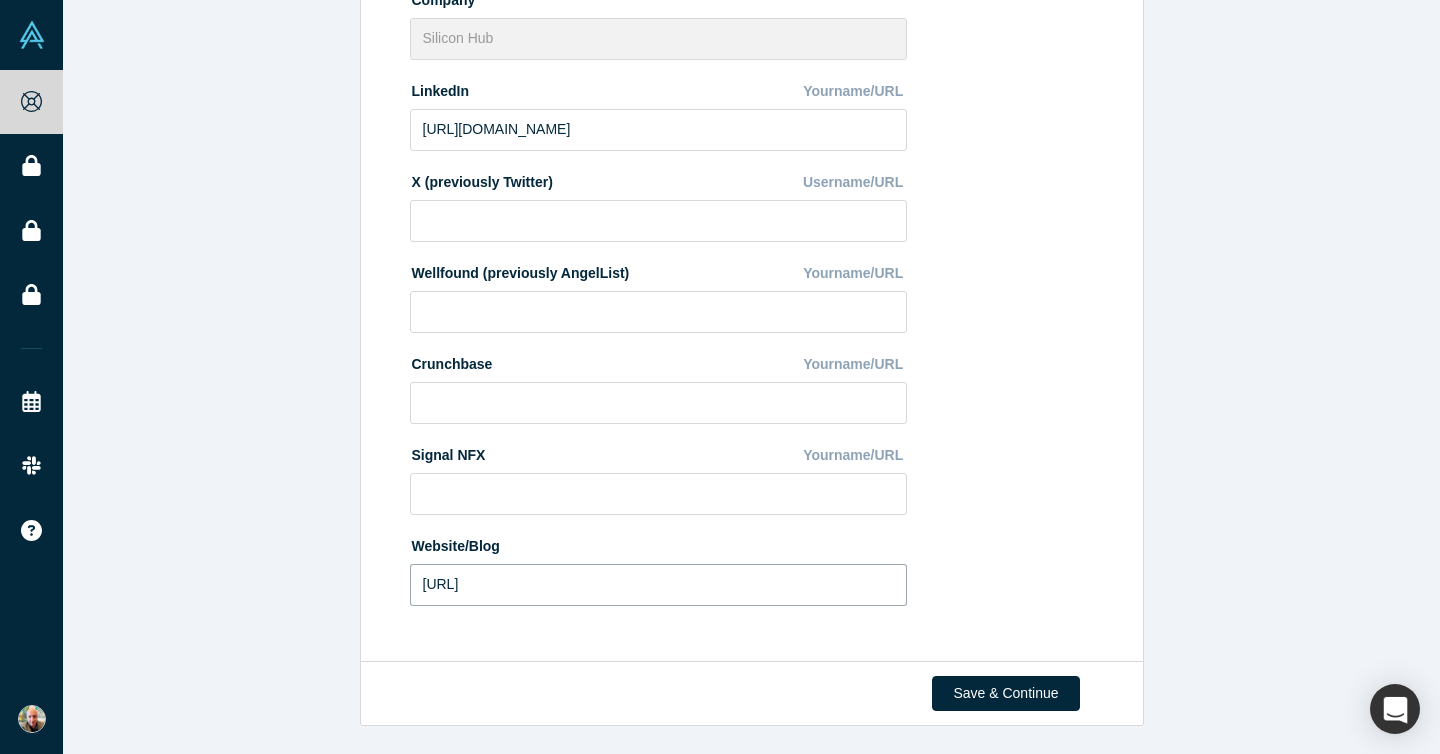 type on "[URL]" 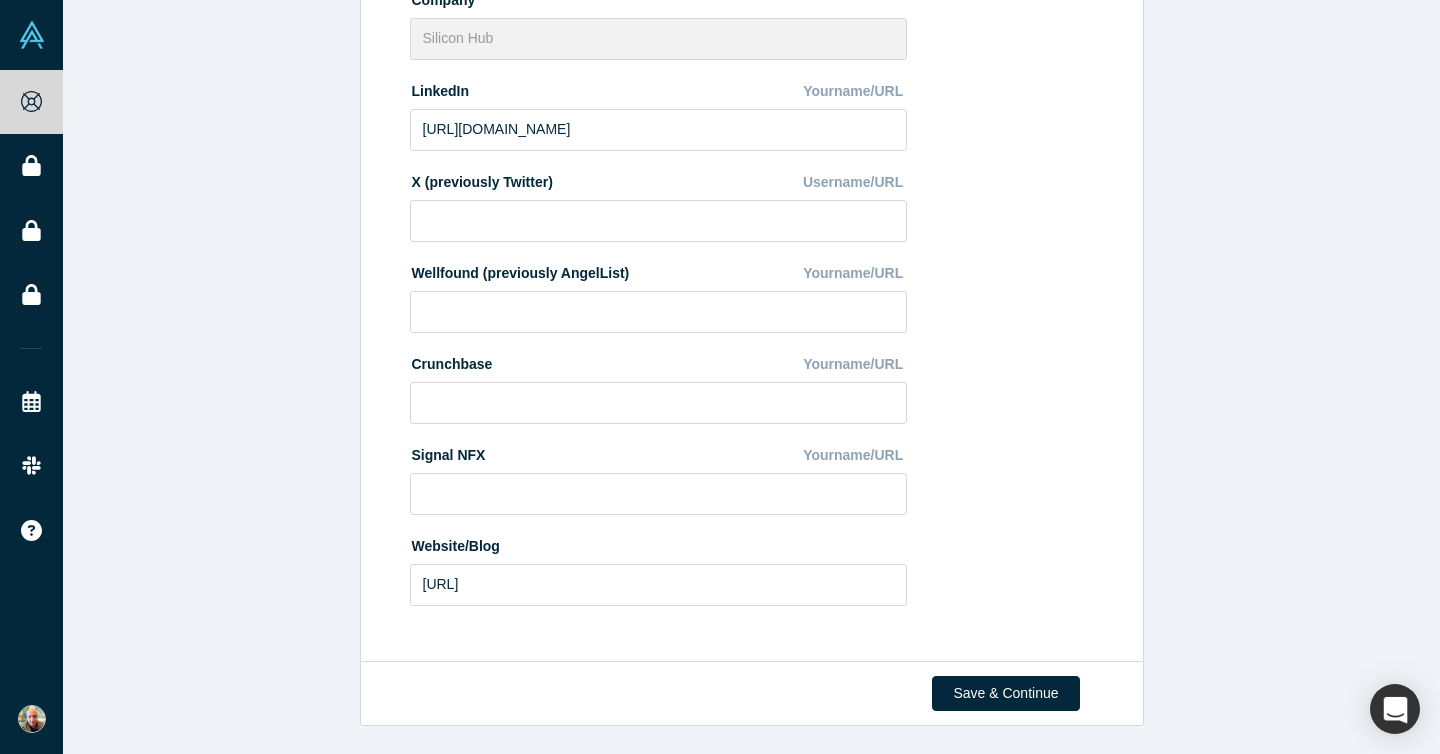 click on "Save & Continue" at bounding box center (752, 693) 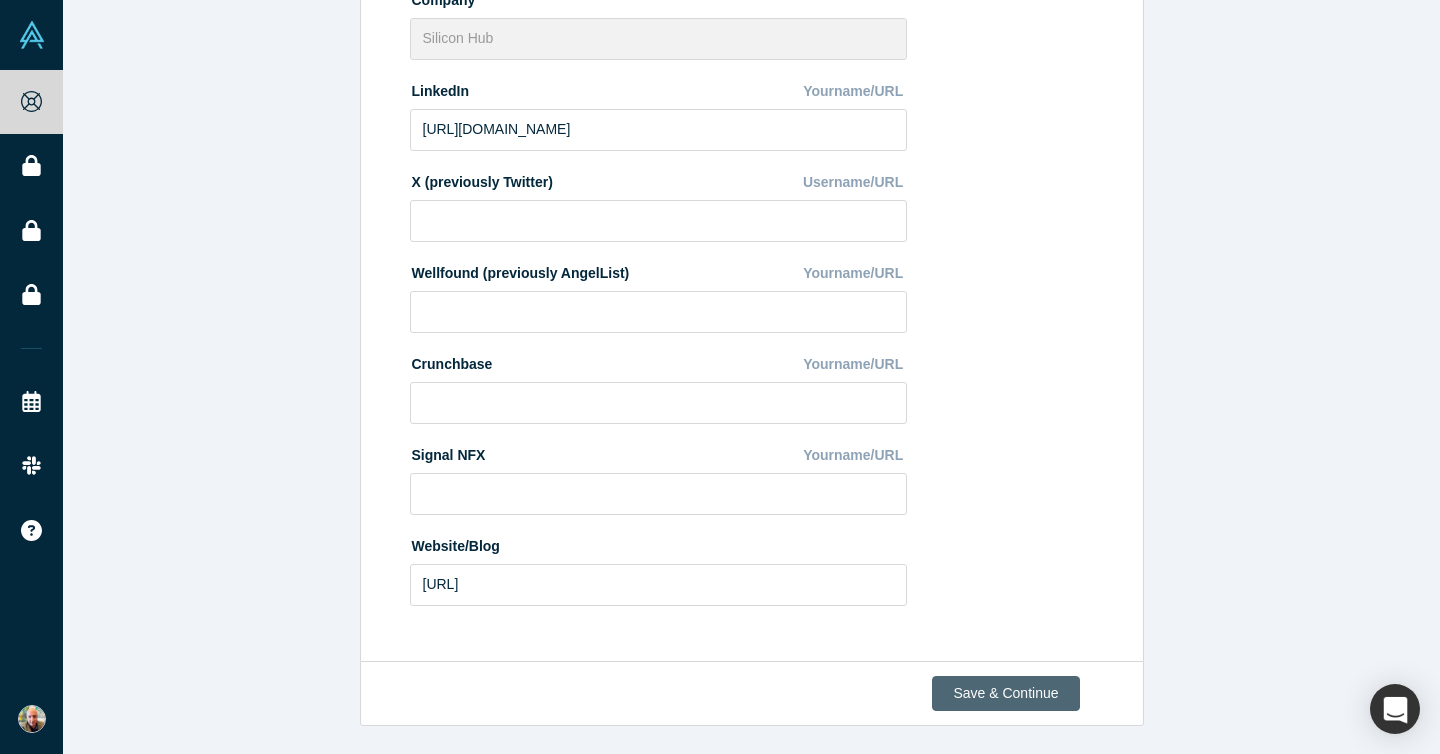 click on "Save & Continue" at bounding box center [1005, 693] 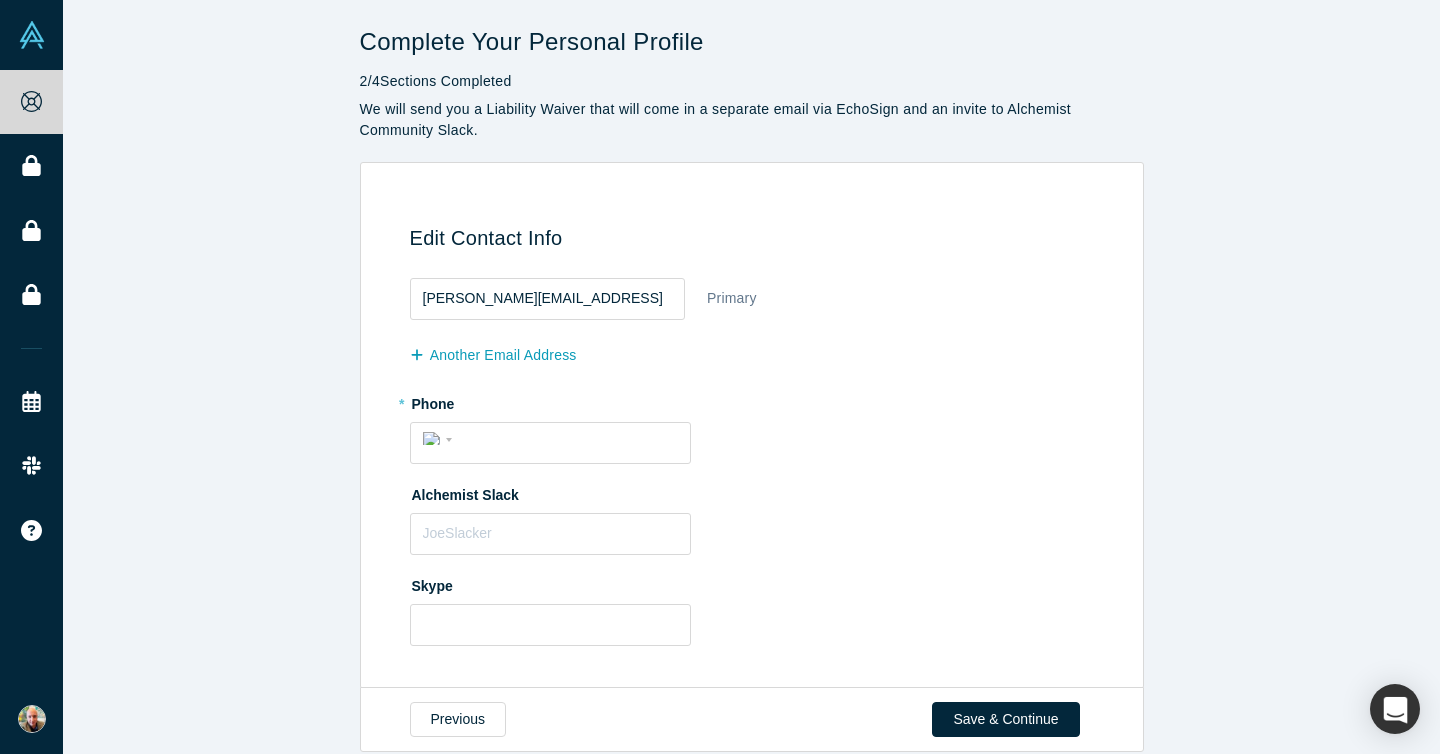 scroll, scrollTop: 26, scrollLeft: 0, axis: vertical 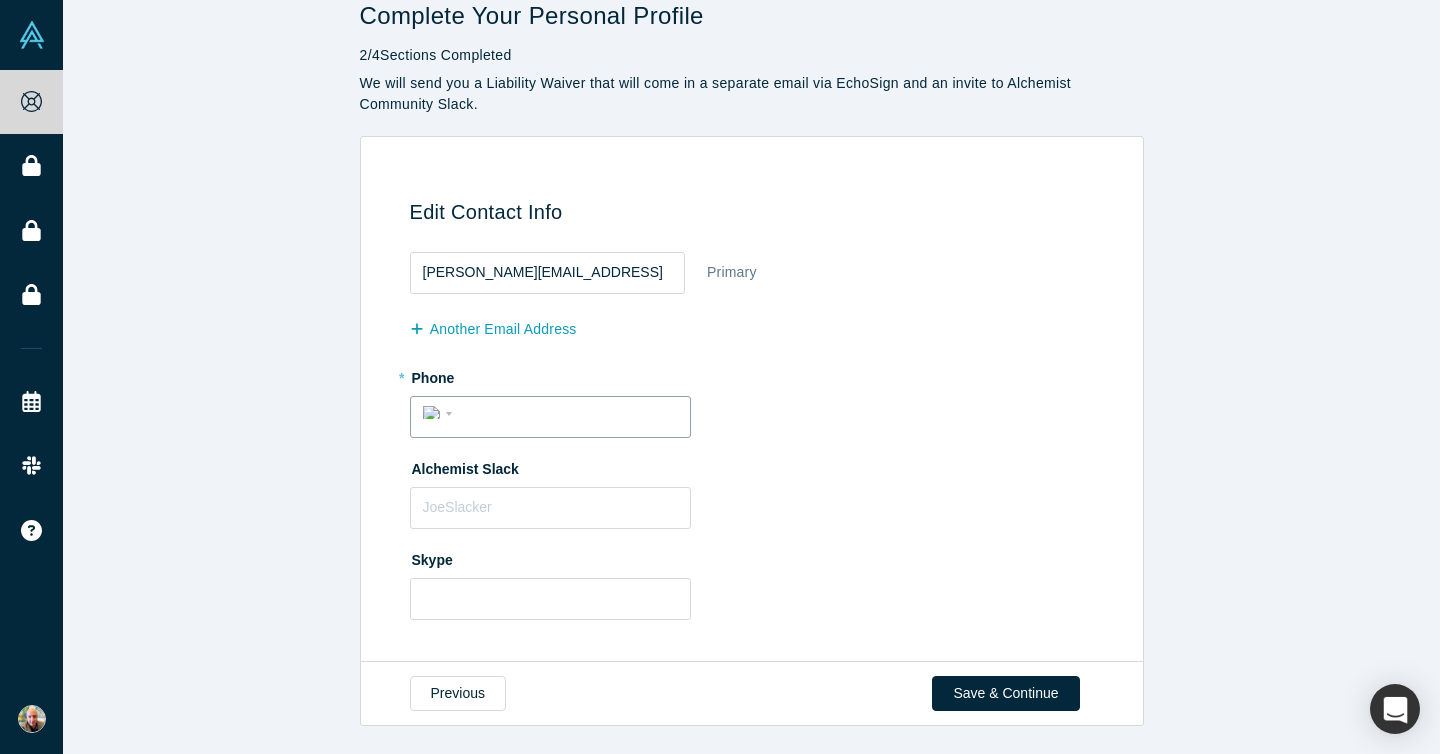 click at bounding box center (568, 413) 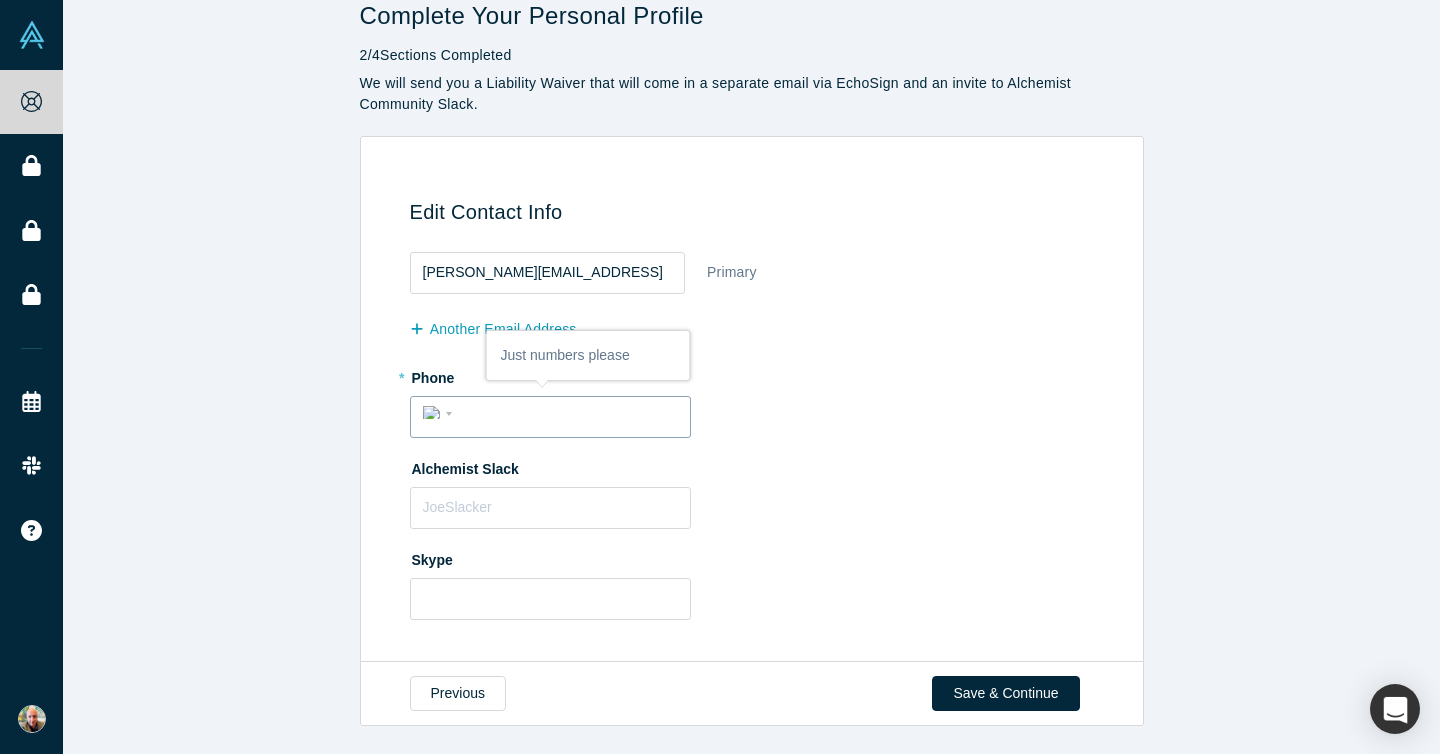 click on "International Afghanistan Åland Islands Albania Algeria American Samoa Andorra Angola Anguilla Antigua and Barbuda Argentina Armenia Aruba Ascension Island Australia Austria Azerbaijan Bahamas Bahrain Bangladesh Barbados Belarus Belgium Belize Benin Bermuda Bhutan Bolivia, plurinational state of Bonaire, Sint Eustatius and Saba Bosnia and Herzegovina Botswana Brazil British Indian Ocean Territory Brunei Darussalam Bulgaria Burkina Faso Burma Burundi Cambodia Cameroon Canada Cape Verde Cayman Islands Central African Republic Chad Chile China Christmas Island Cocos (Keeling) Islands Colombia Comoros Congo Congo, Democratic Republic of the Cook Islands Costa Rica Cote d'Ivoire Croatia Cuba Curaçao Cyprus Czech Republic Denmark Djibouti Dominica Dominican Republic Ecuador Egypt El Salvador Equatorial Guinea Eritrea Estonia Ethiopia Falkland Islands (Malvinas) Faroe Islands Fiji Finland France French Guiana French Polynesia Gabon Gambia Georgia Germany Ghana Gibraltar Greece Greenland Grenada Guadeloupe Guam" at bounding box center (441, 412) 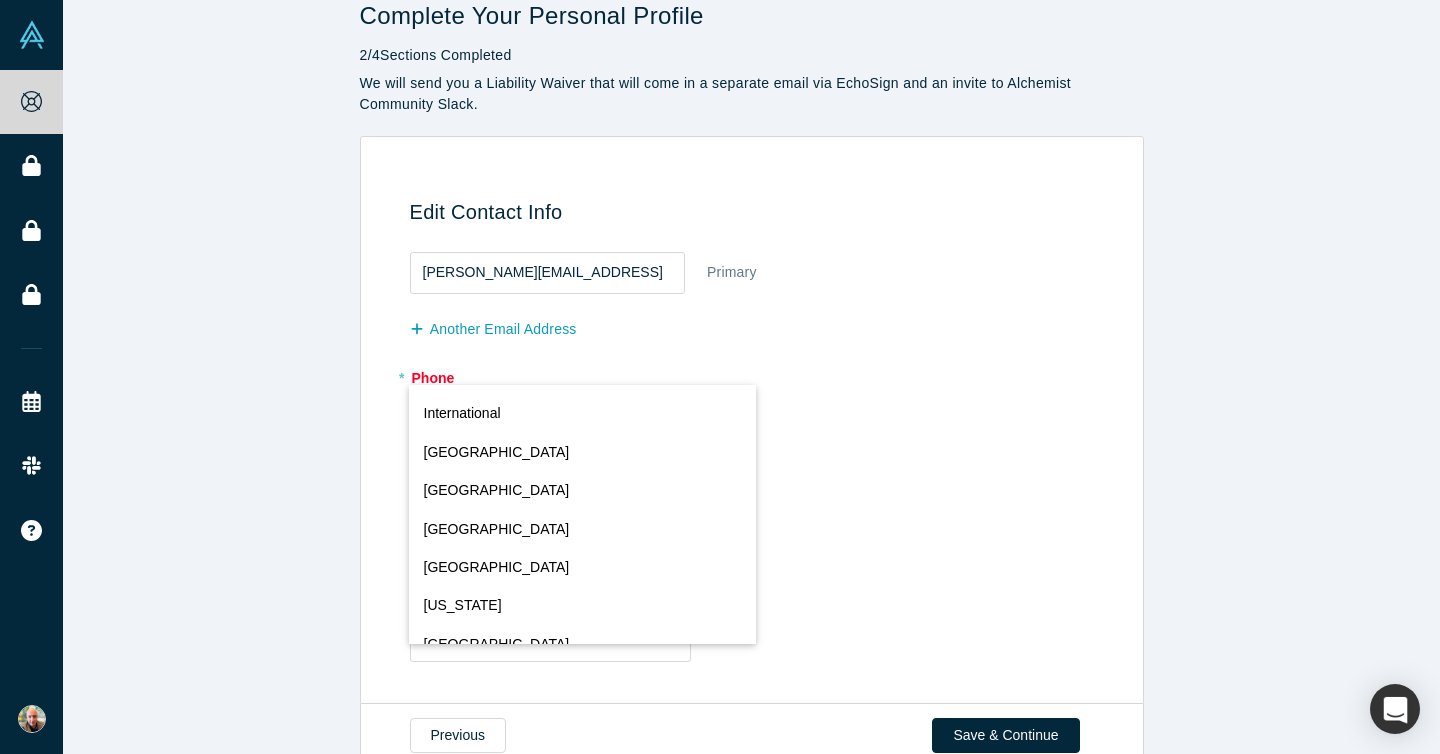 scroll, scrollTop: 8846, scrollLeft: 0, axis: vertical 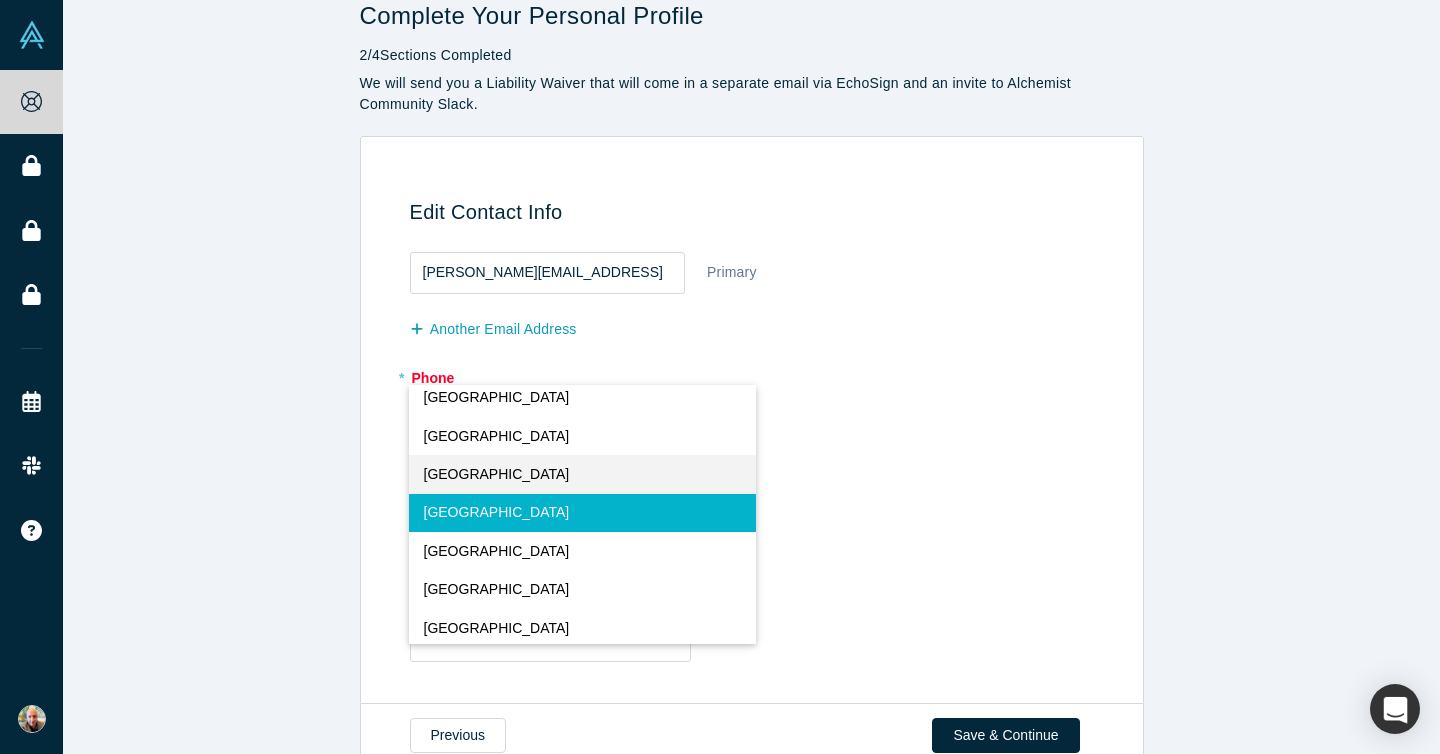 click on "[GEOGRAPHIC_DATA]" at bounding box center [497, 474] 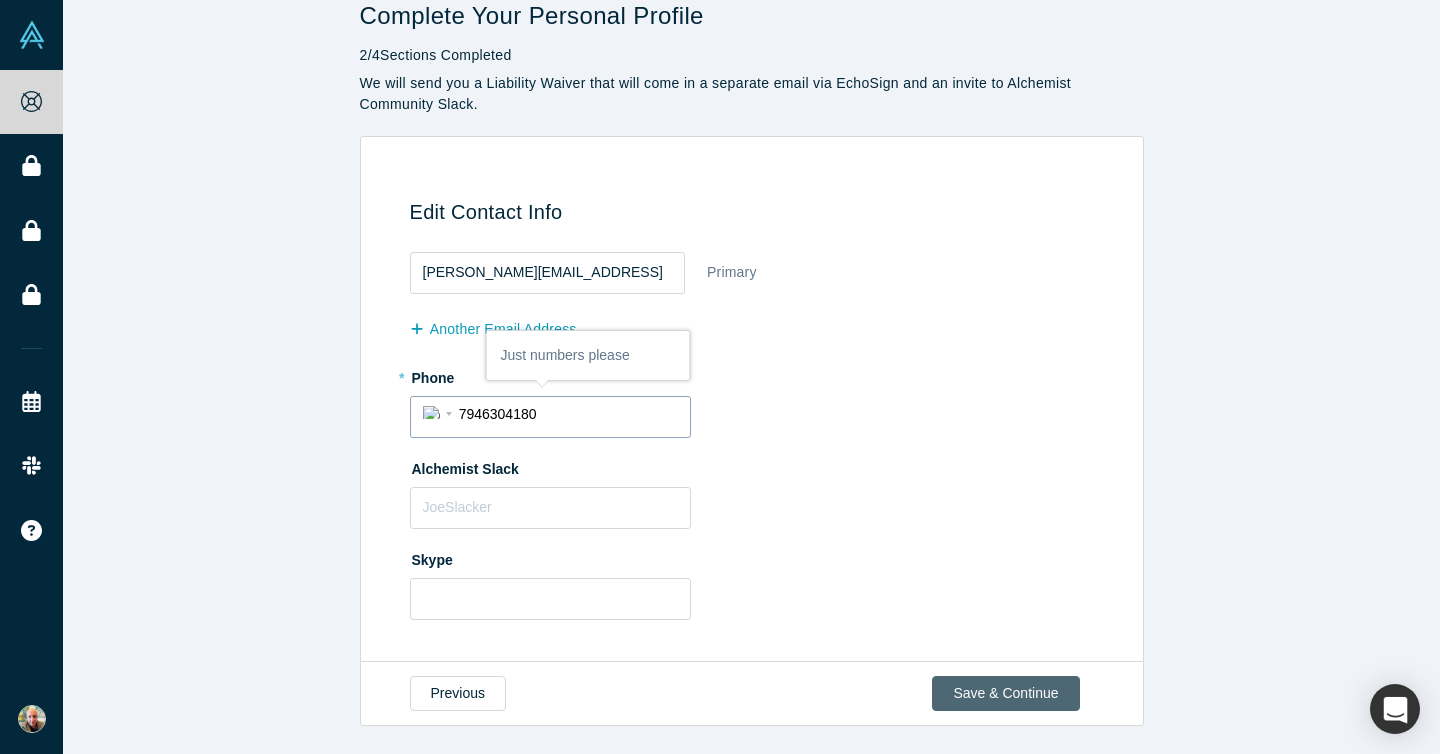 type on "7946304180" 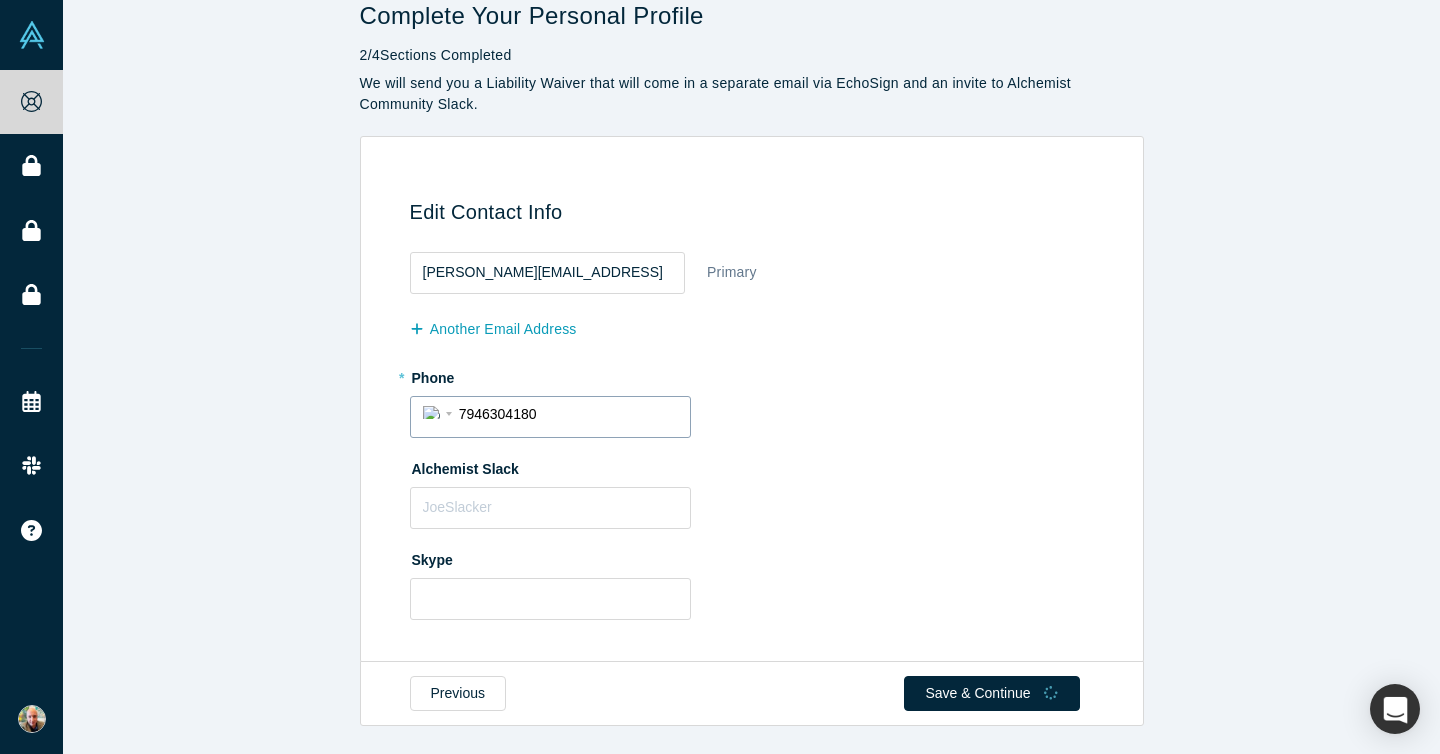 scroll, scrollTop: 0, scrollLeft: 0, axis: both 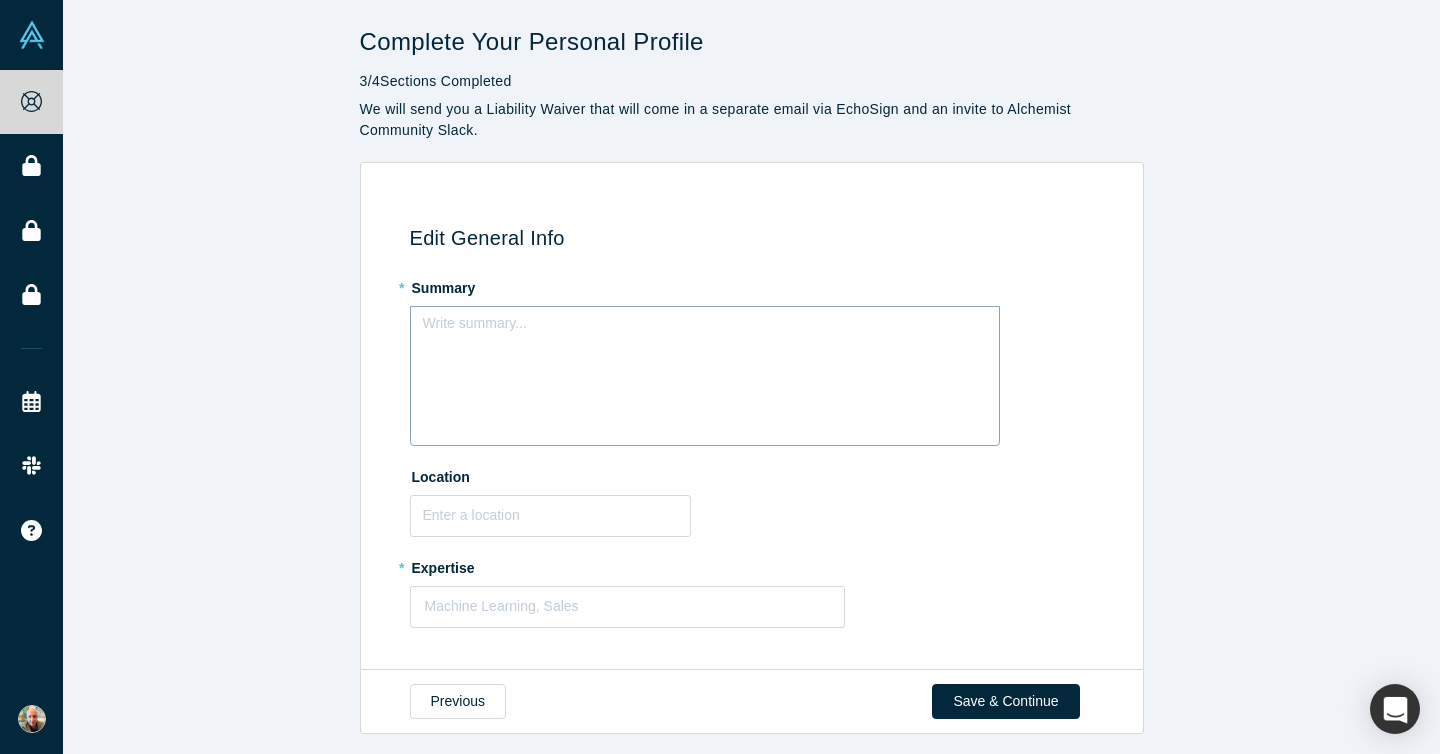 click at bounding box center (705, 329) 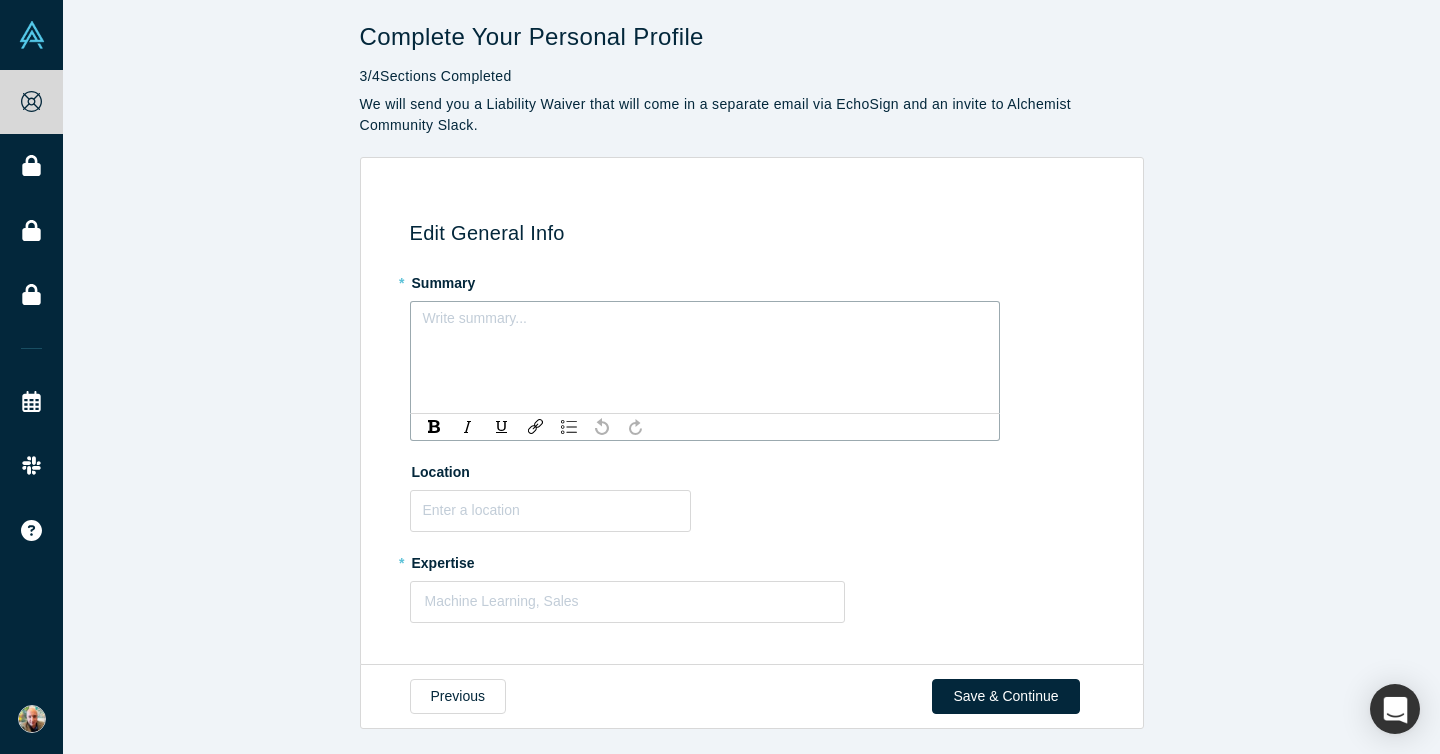 scroll, scrollTop: 7, scrollLeft: 0, axis: vertical 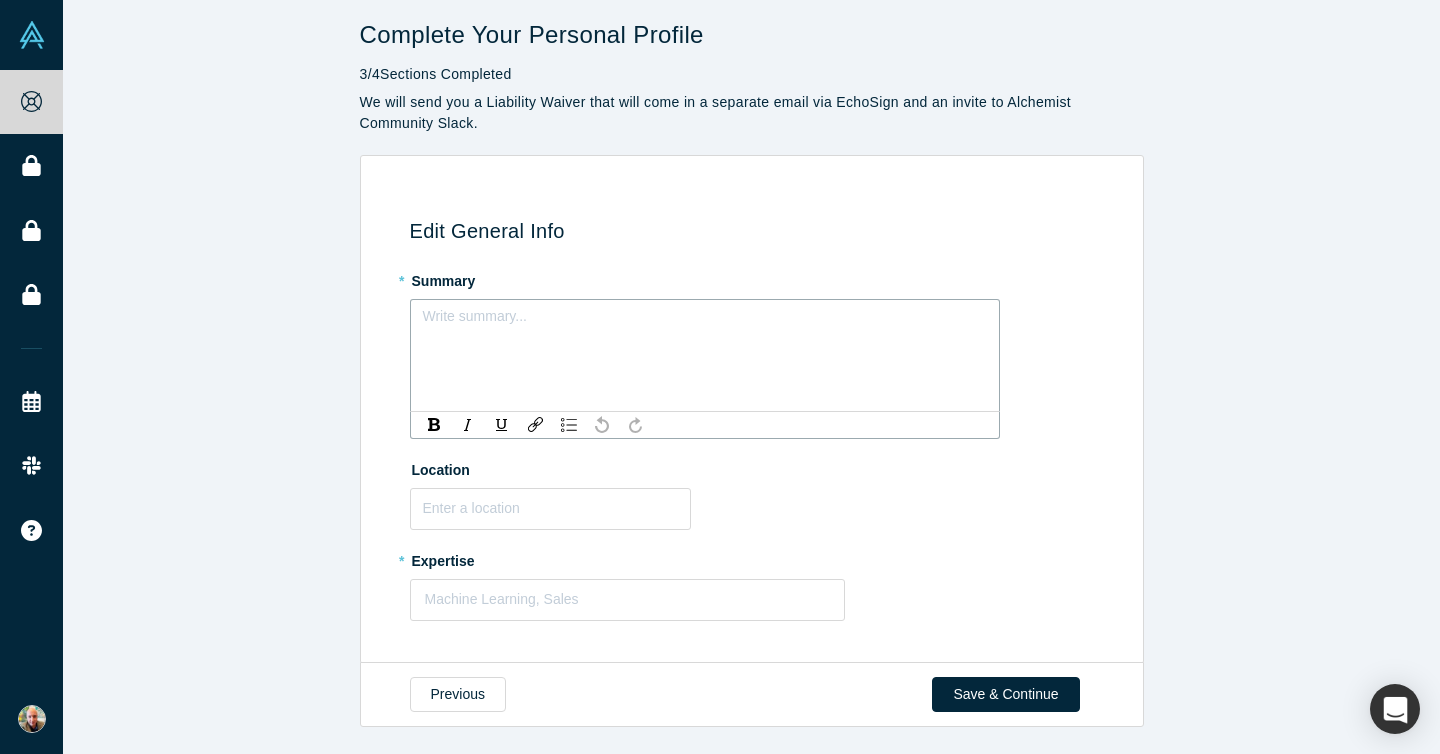 type 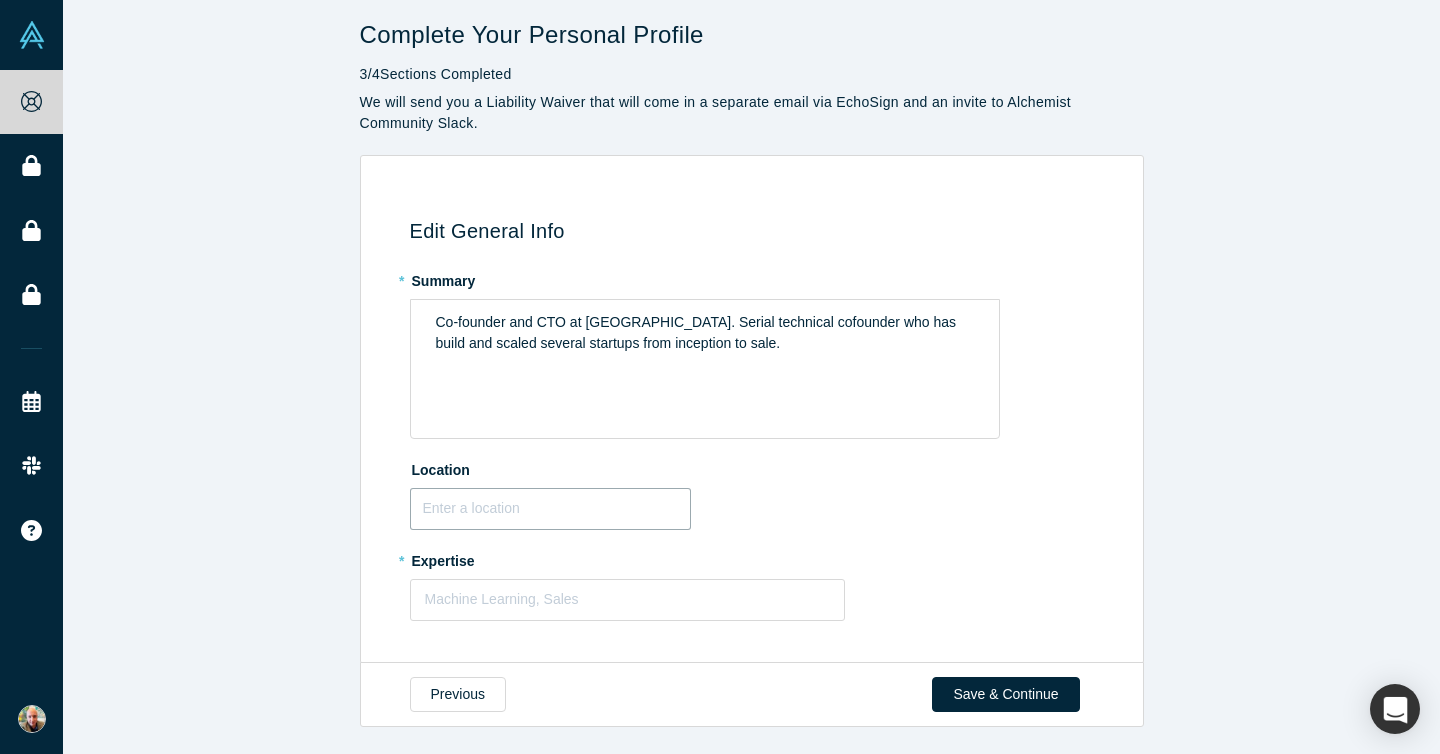 click at bounding box center [550, 509] 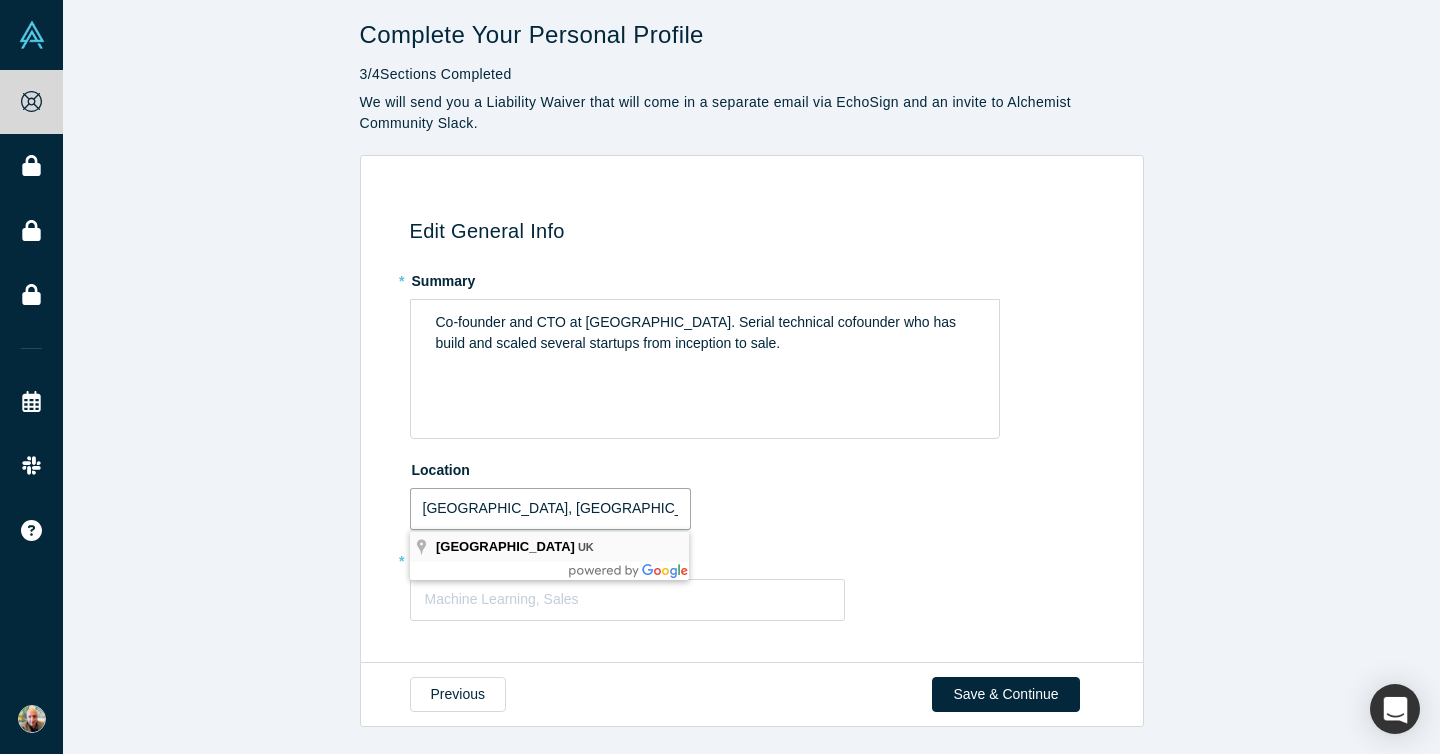 type on "[GEOGRAPHIC_DATA], [GEOGRAPHIC_DATA]" 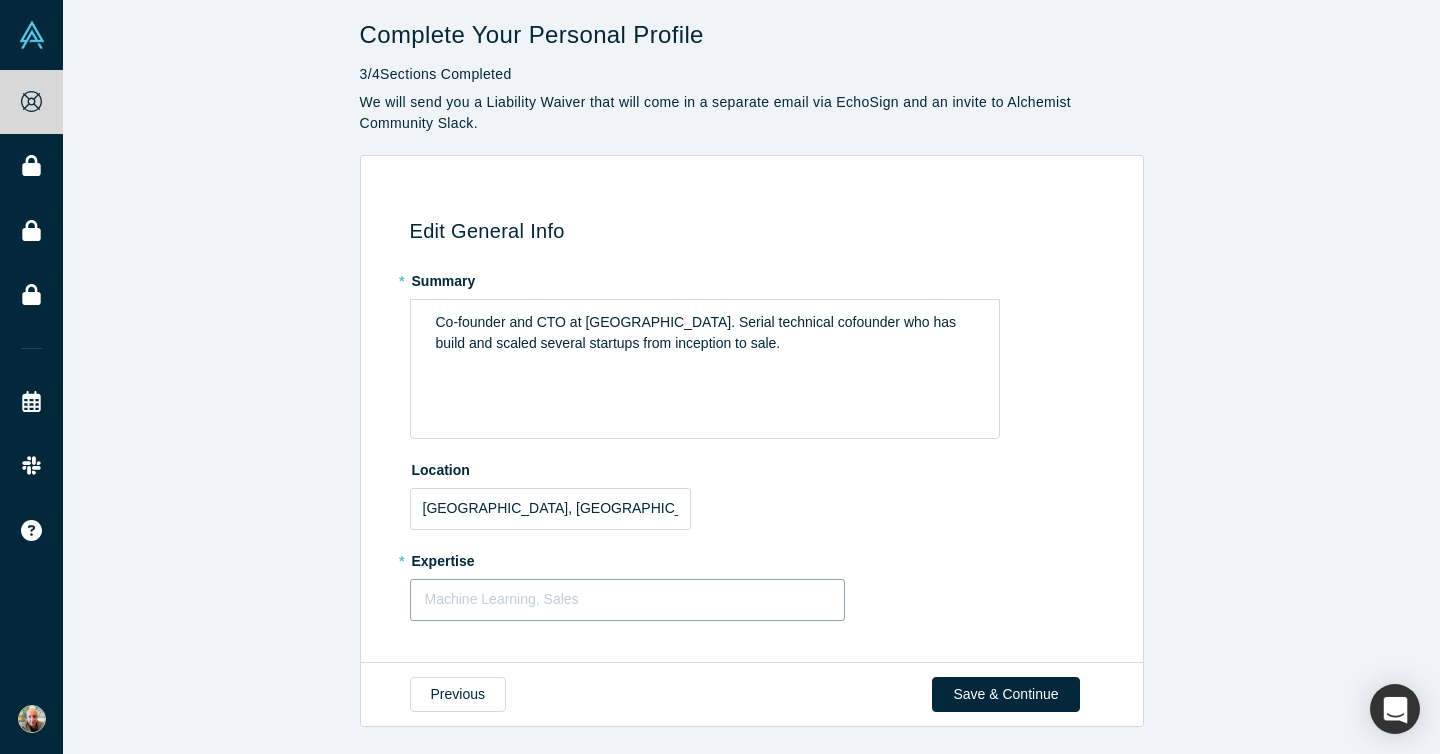 click at bounding box center (628, 599) 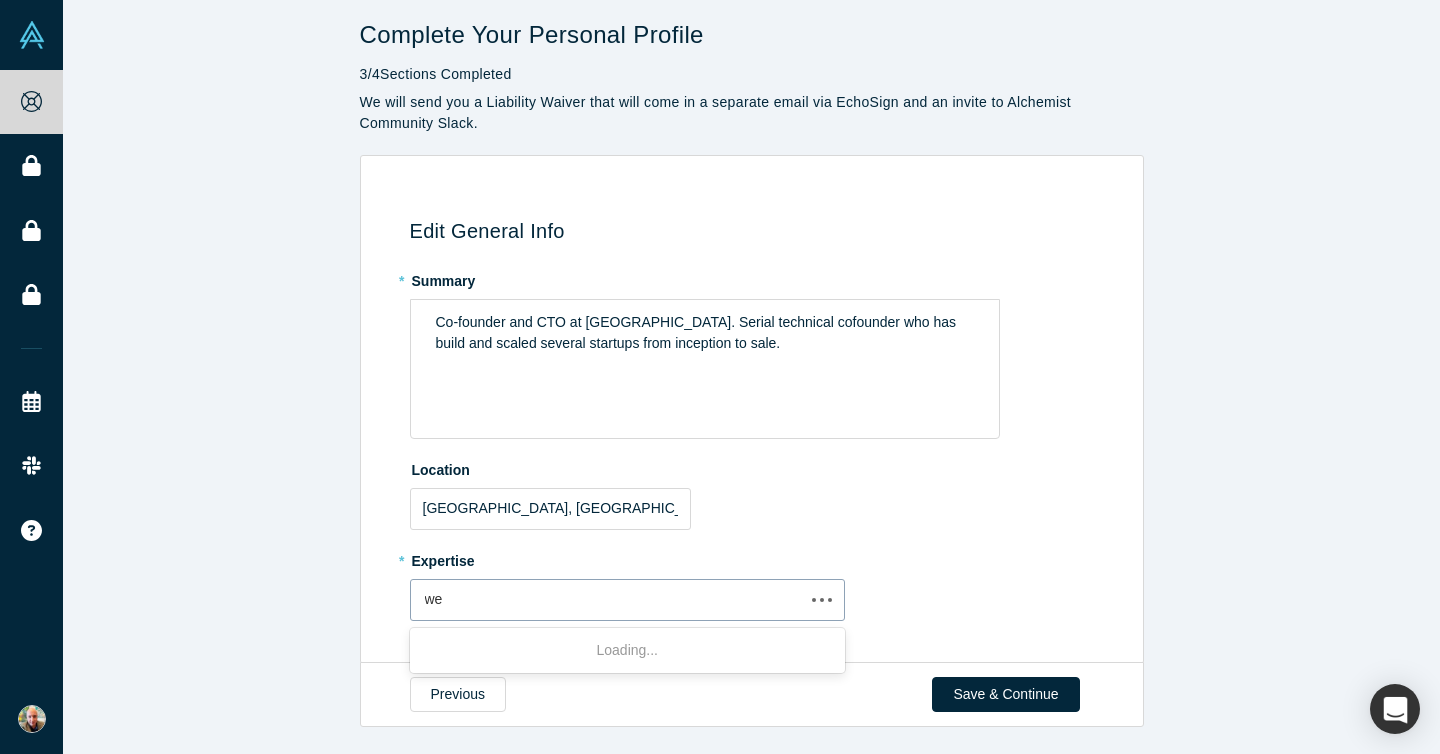 type on "web" 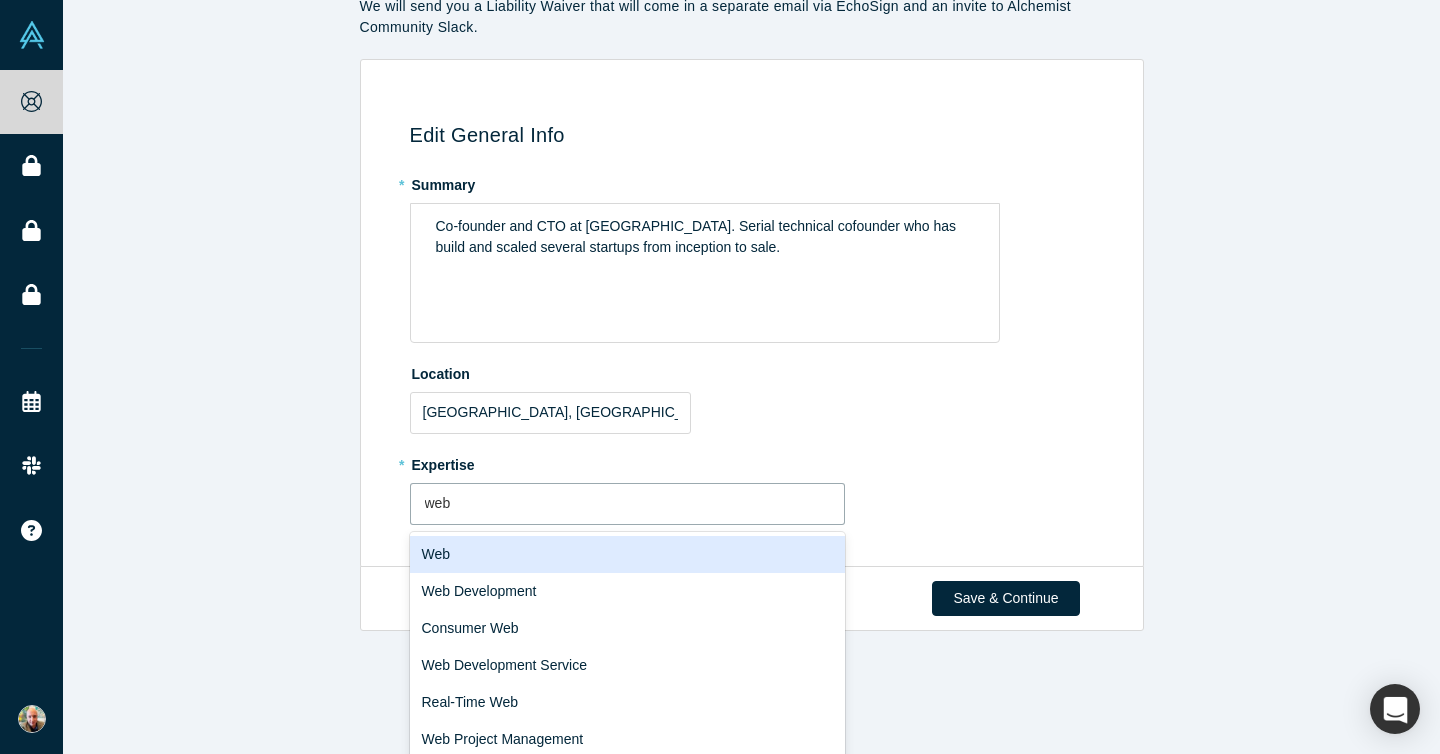 click on "Web" at bounding box center (628, 554) 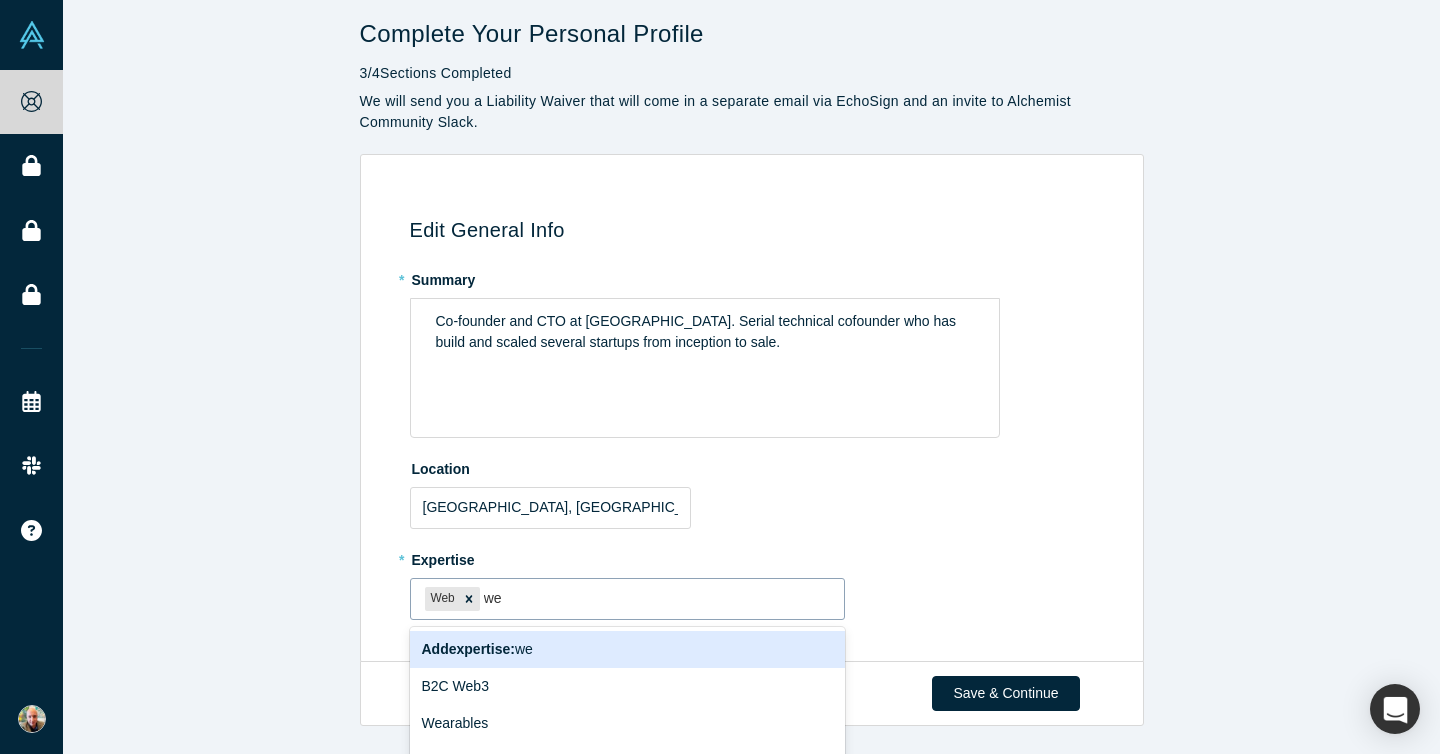 scroll, scrollTop: 103, scrollLeft: 0, axis: vertical 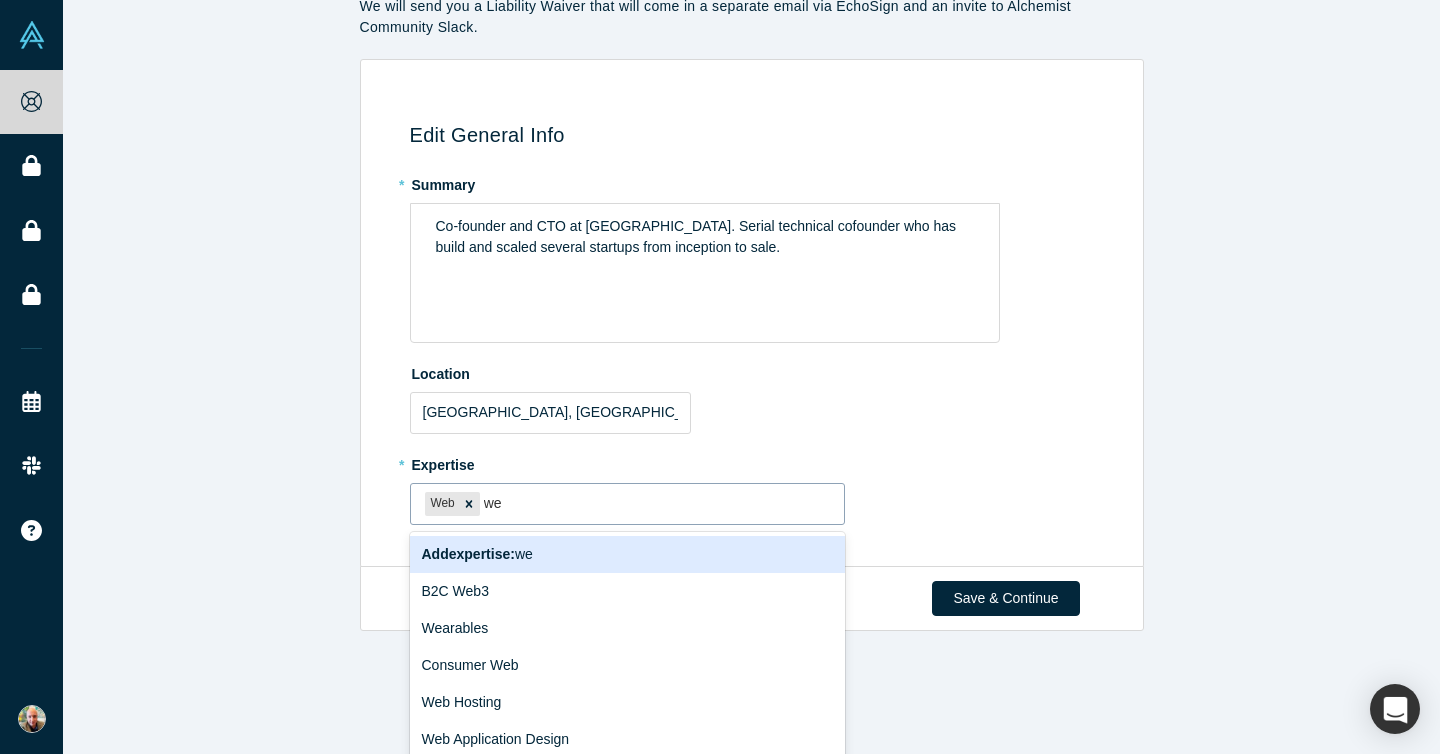 type on "web" 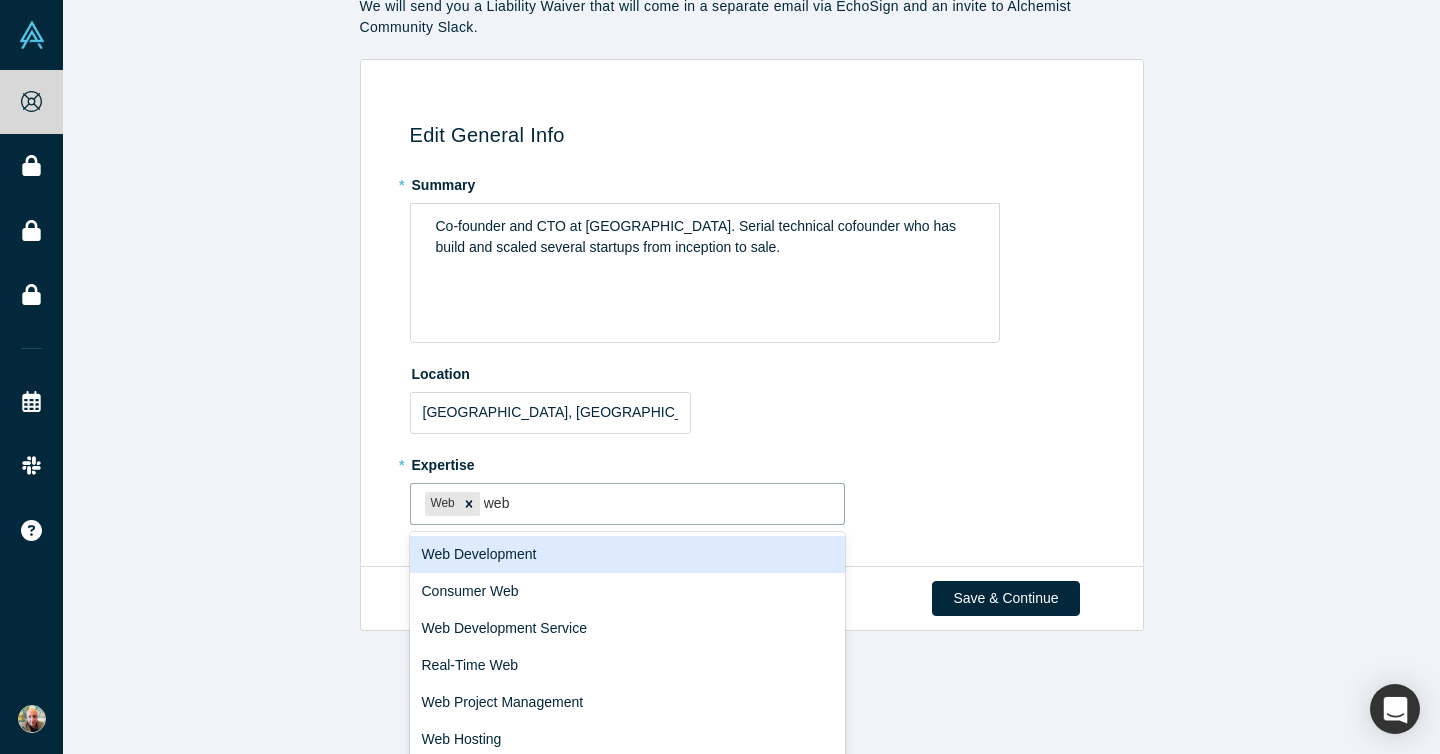 click on "Web Development" at bounding box center (628, 554) 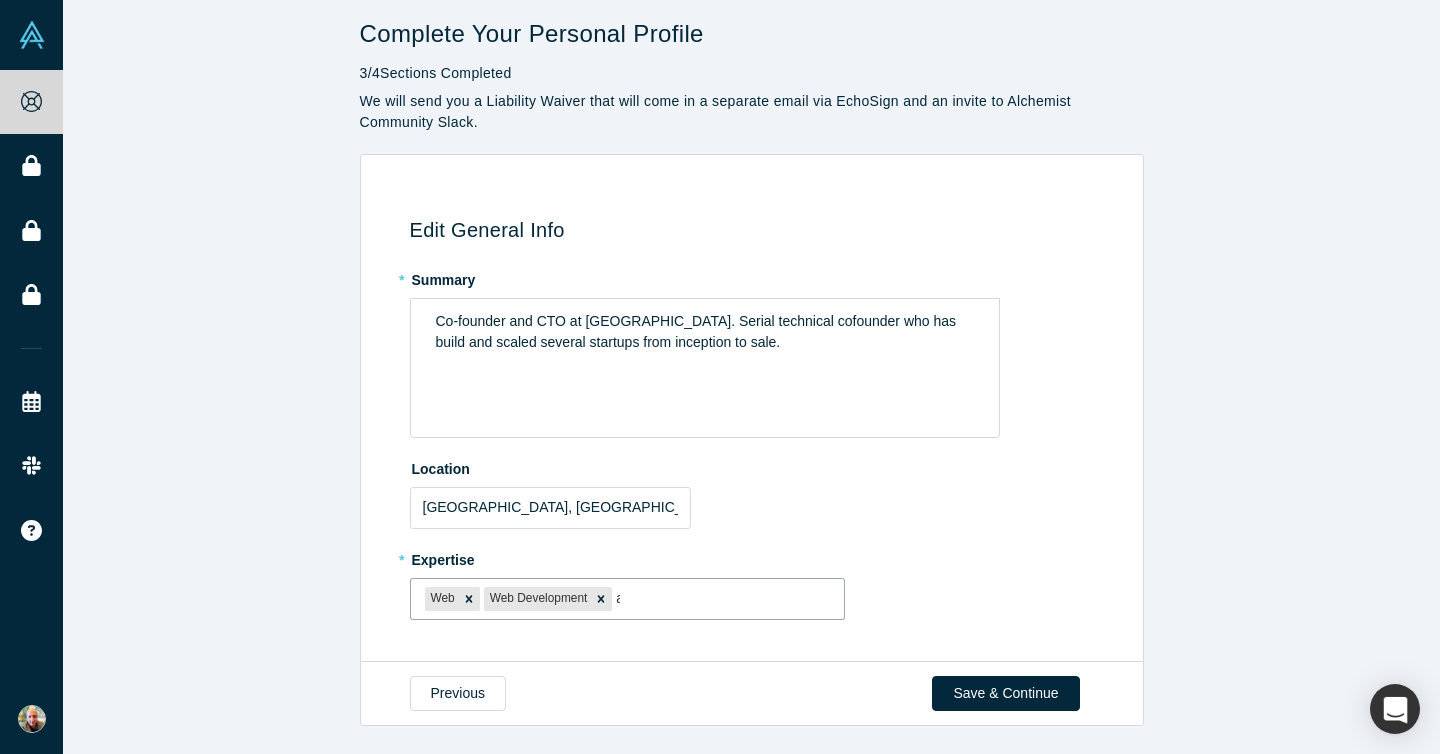 type on "ai" 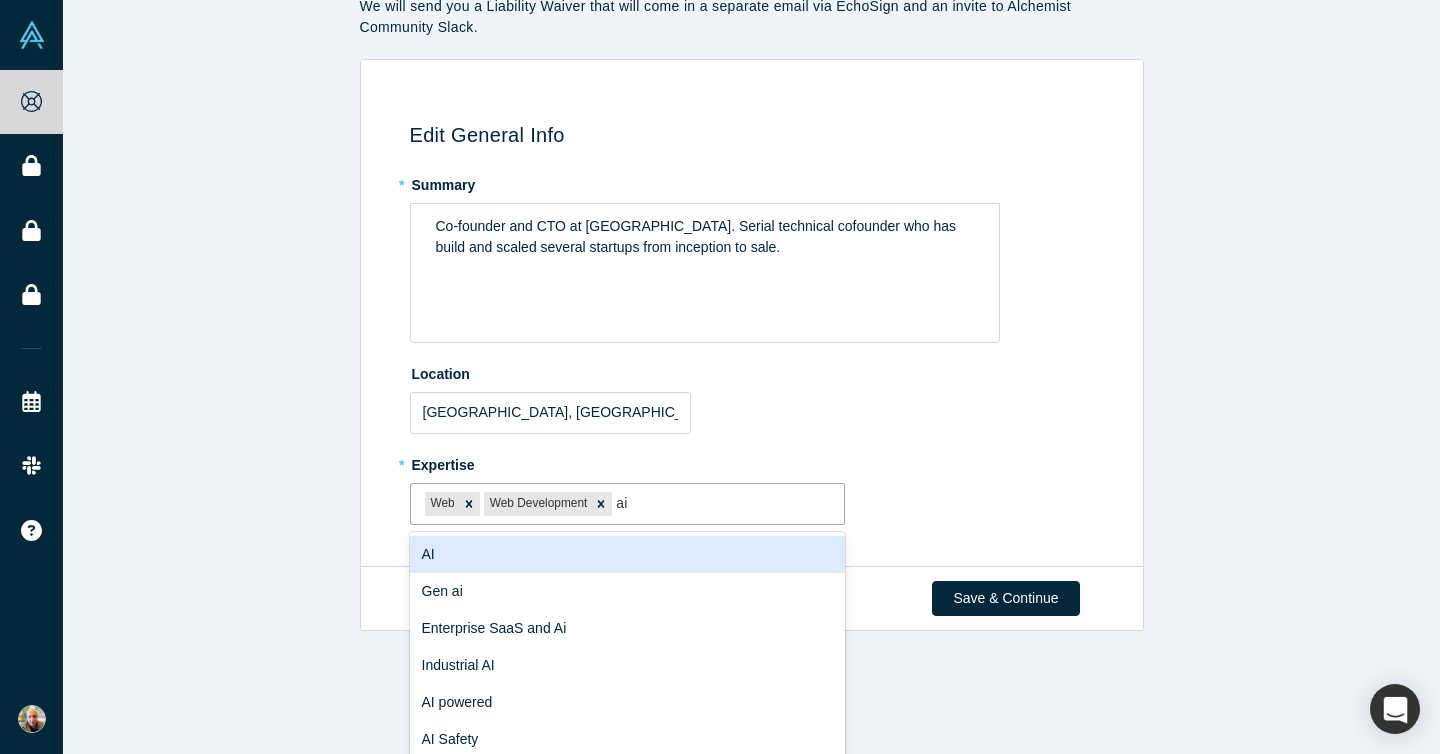 click on "AI" at bounding box center (628, 554) 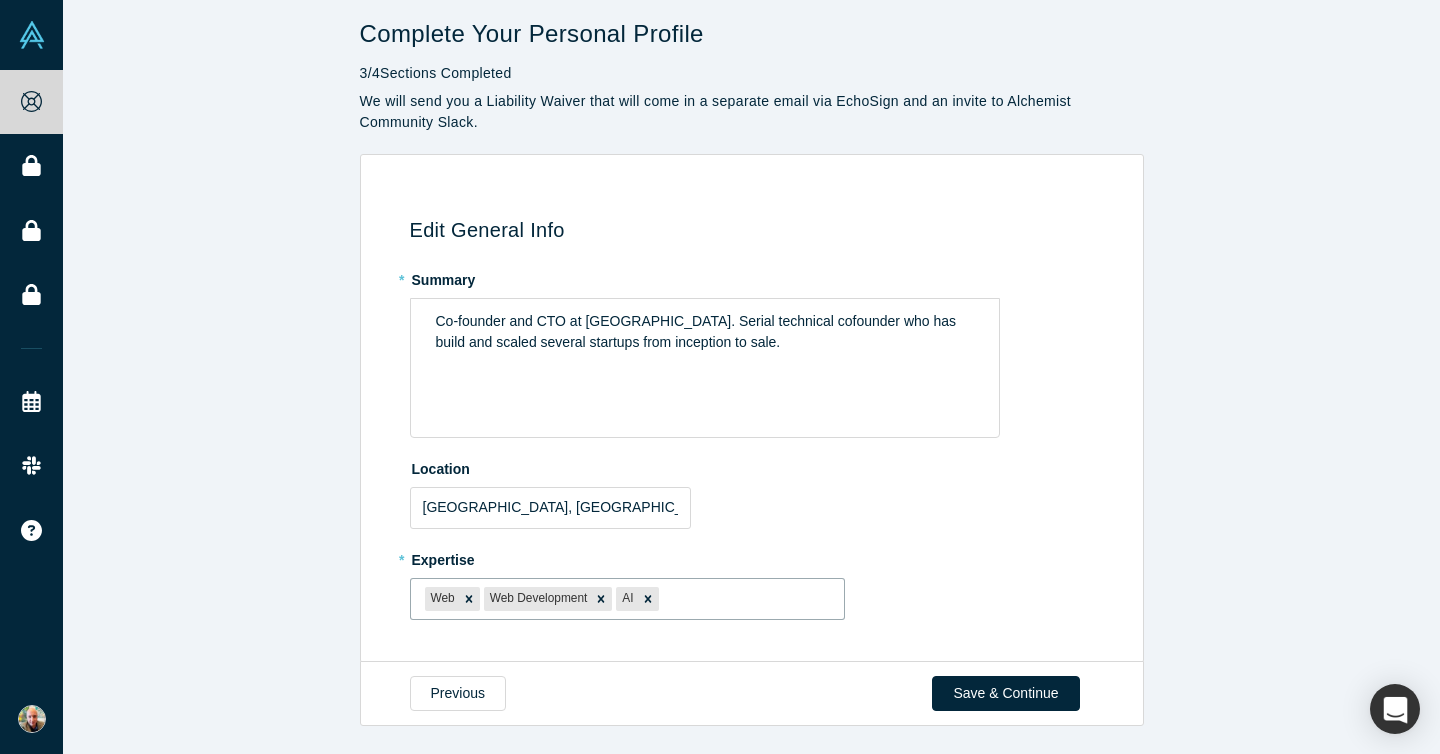 scroll, scrollTop: 8, scrollLeft: 0, axis: vertical 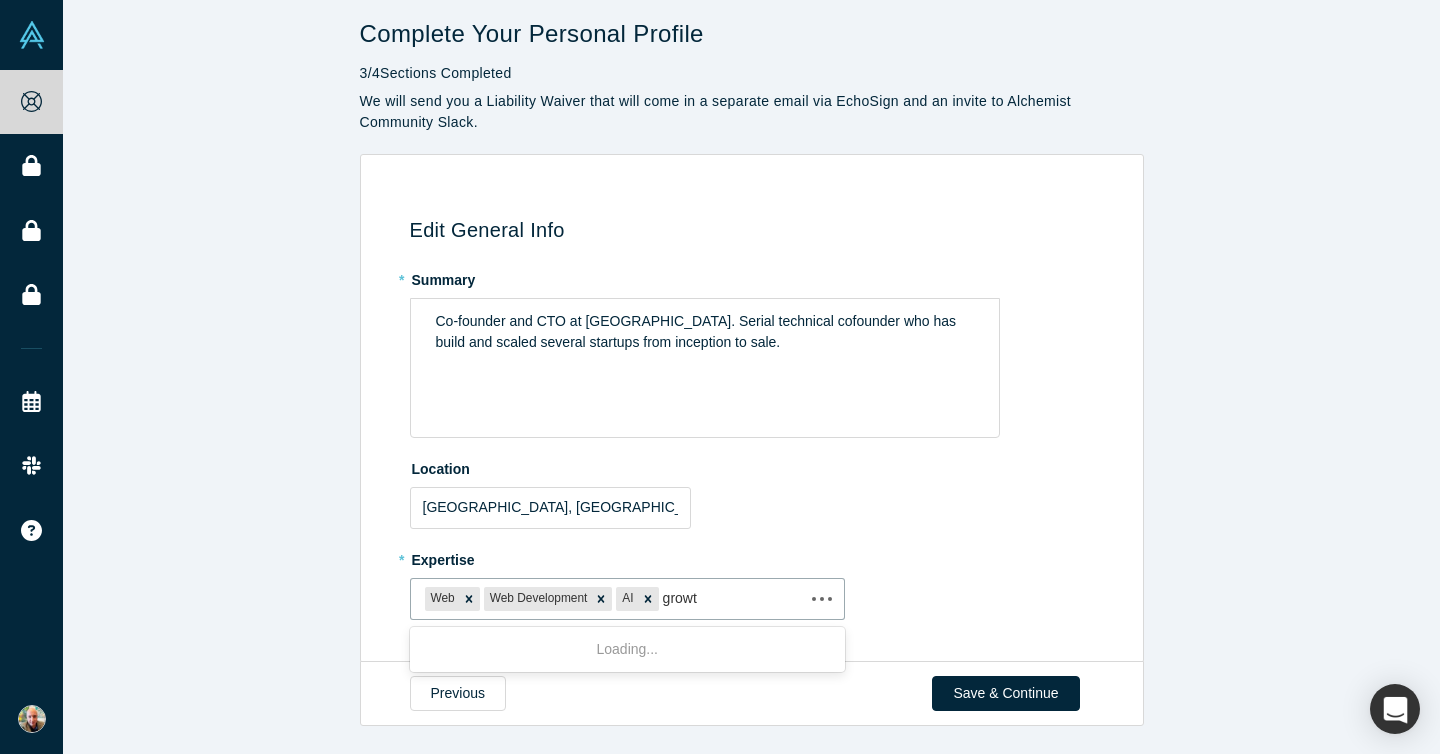 type on "growth" 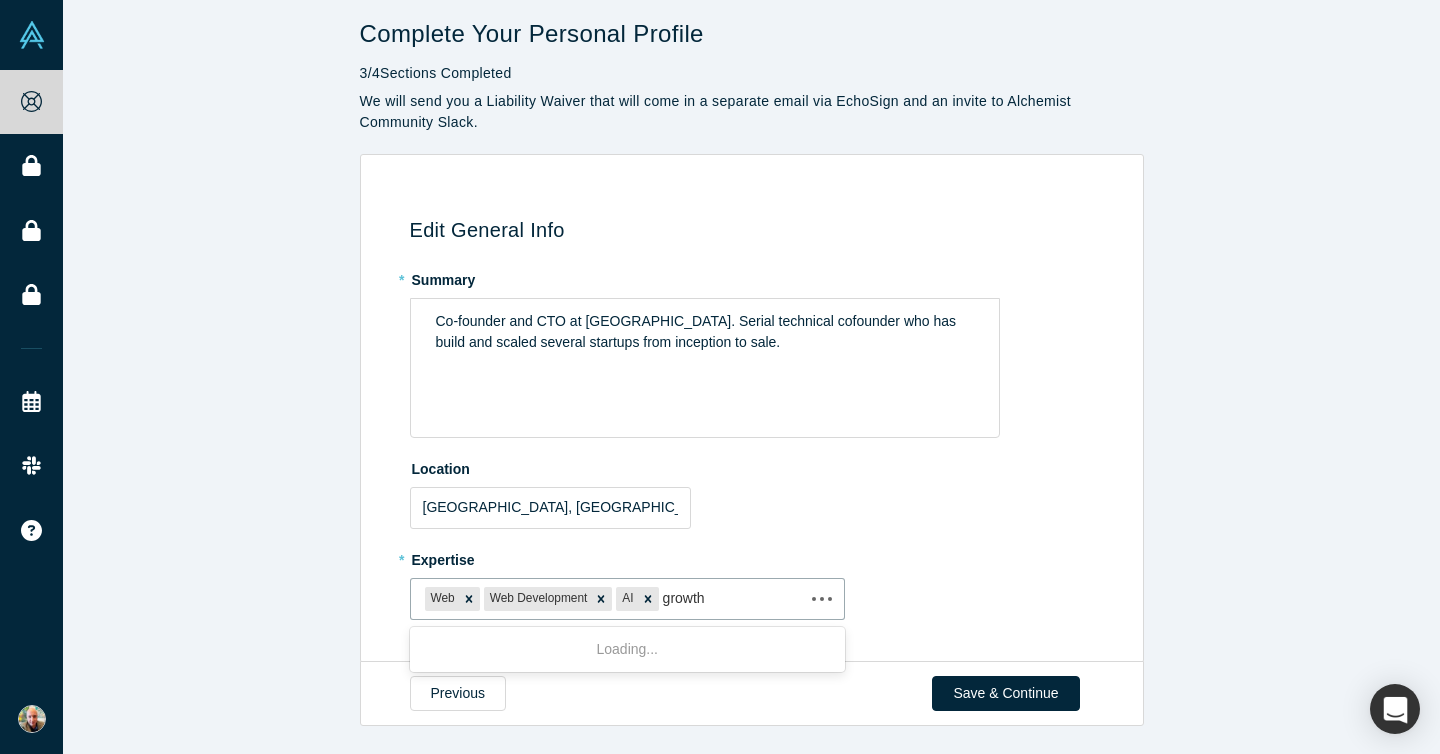 scroll, scrollTop: 103, scrollLeft: 0, axis: vertical 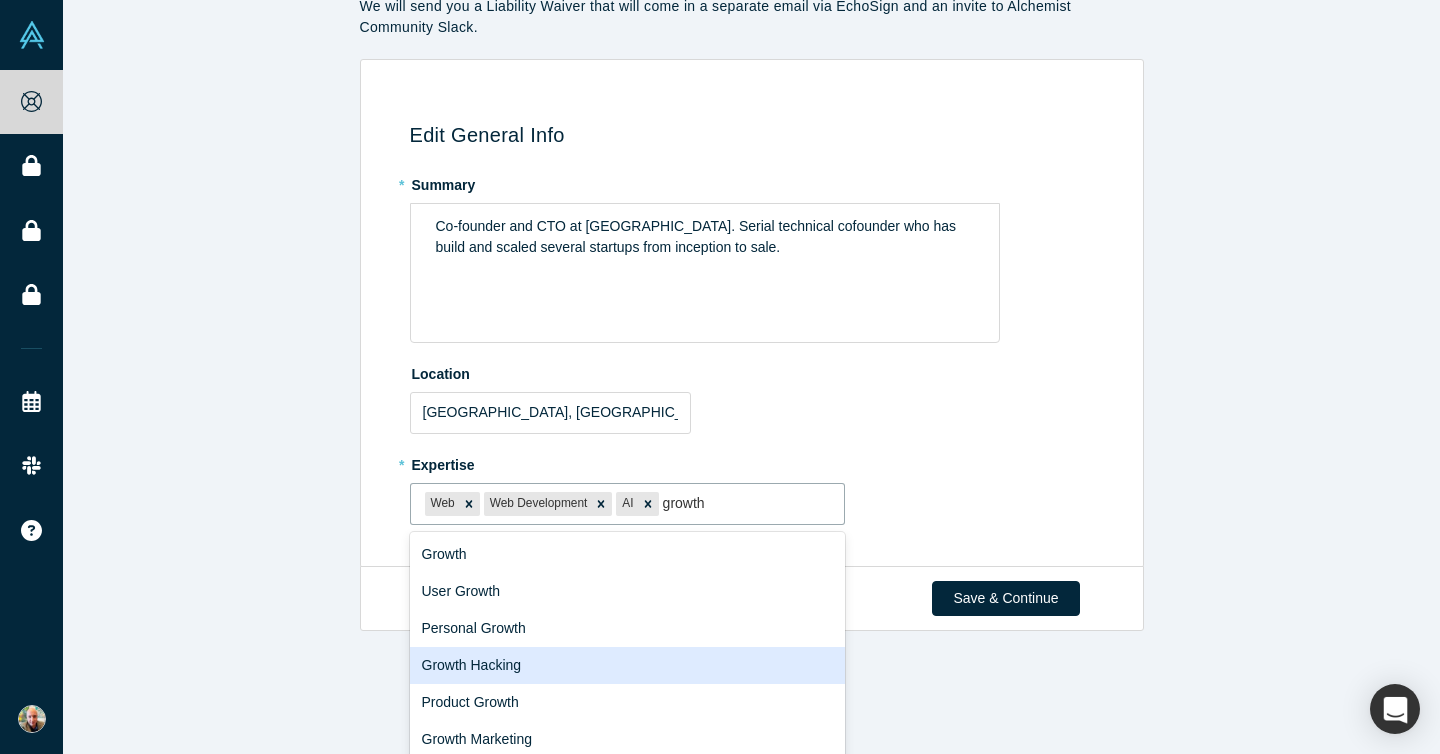 click on "Growth Hacking" at bounding box center (628, 665) 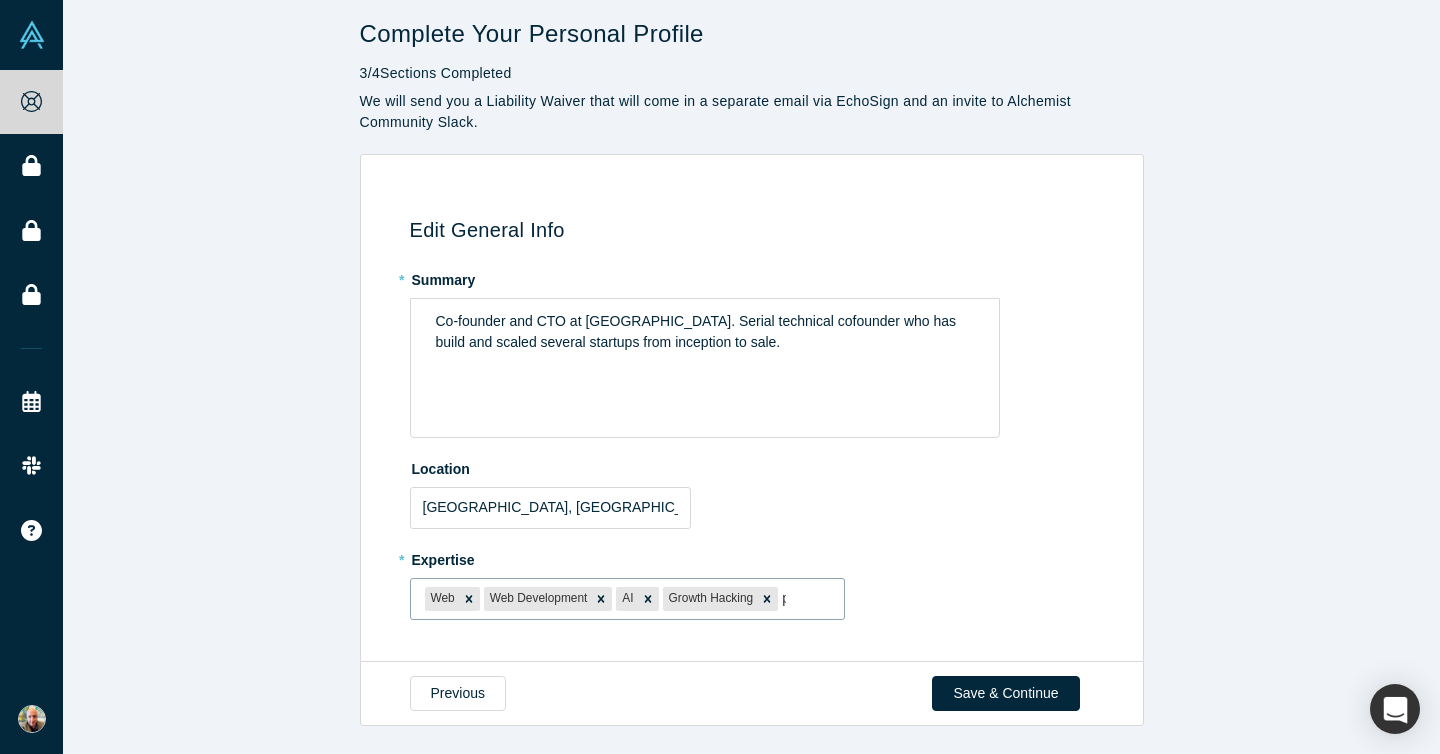 scroll, scrollTop: 28, scrollLeft: 0, axis: vertical 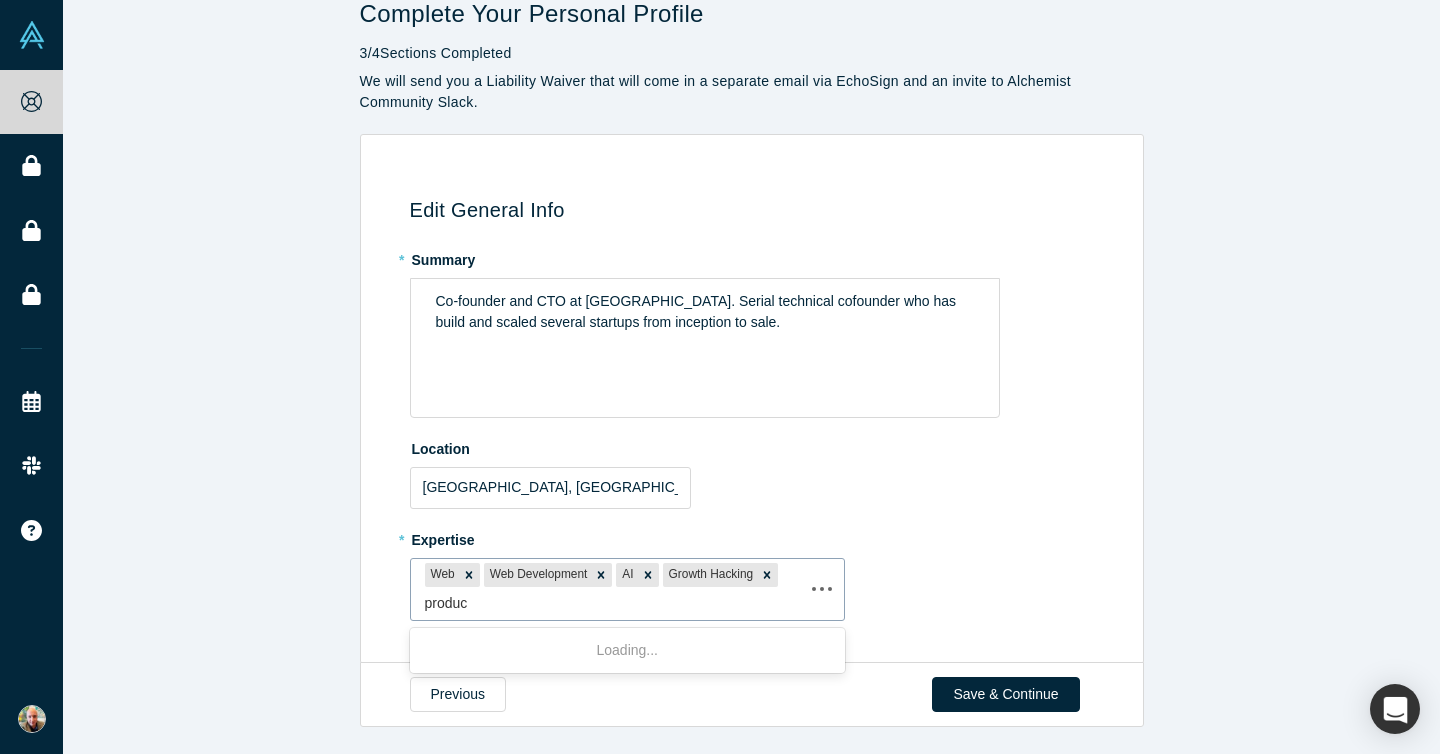 type on "product" 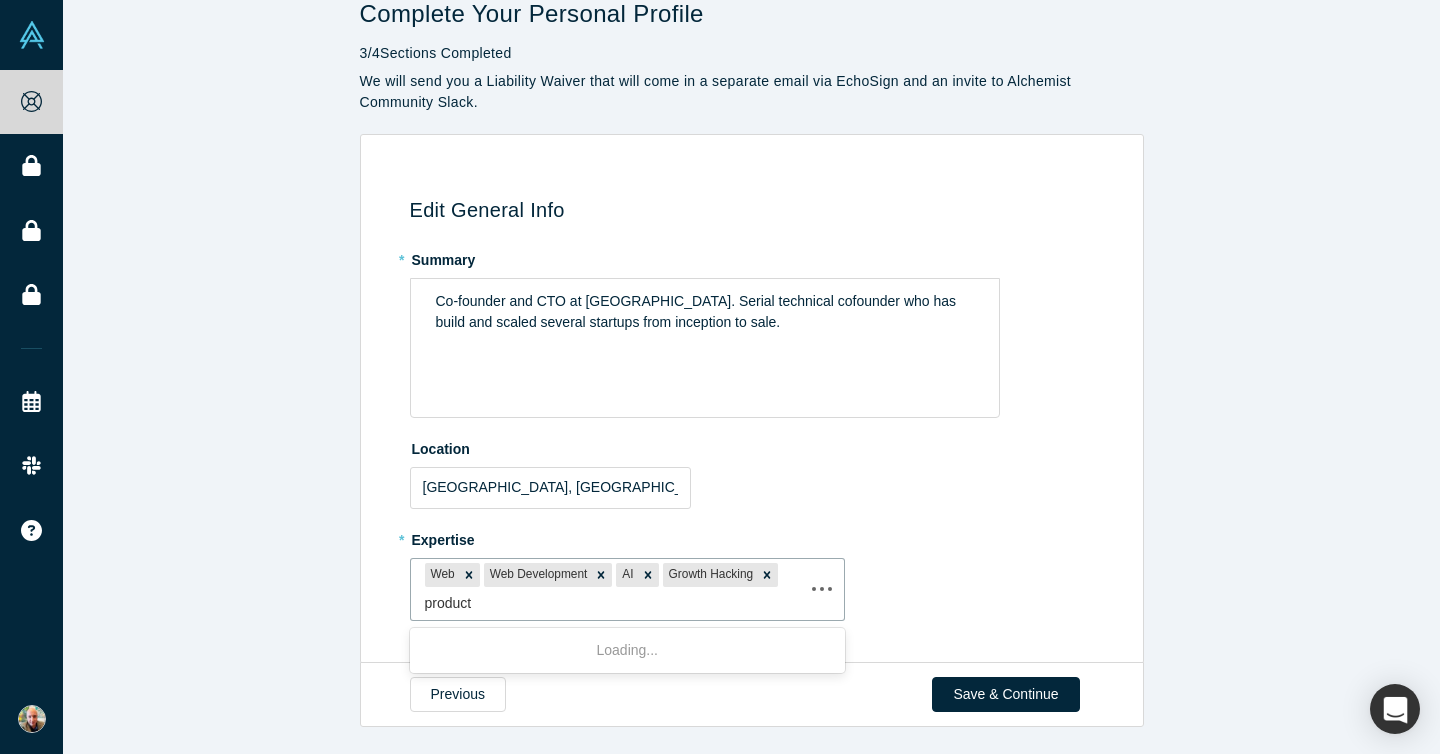 scroll, scrollTop: 103, scrollLeft: 0, axis: vertical 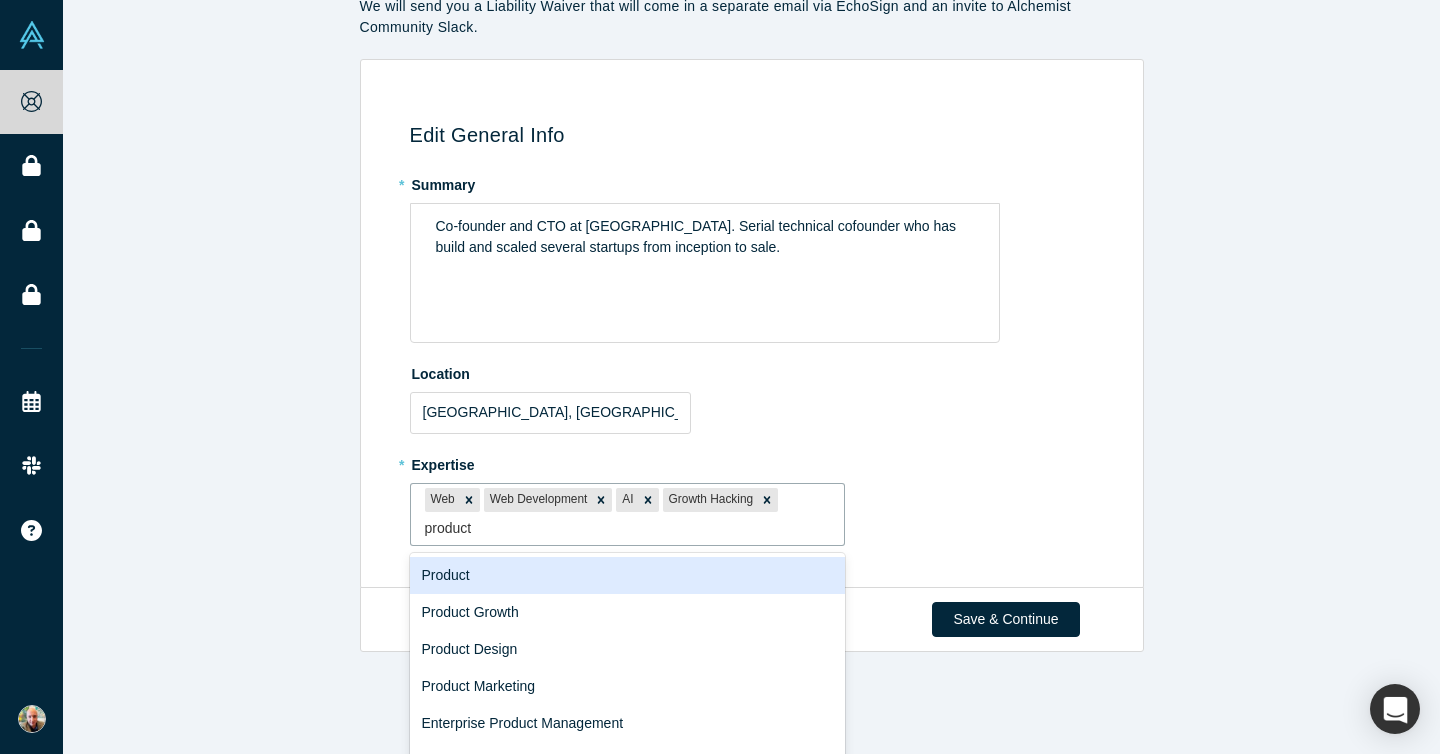 click on "Product" at bounding box center [628, 575] 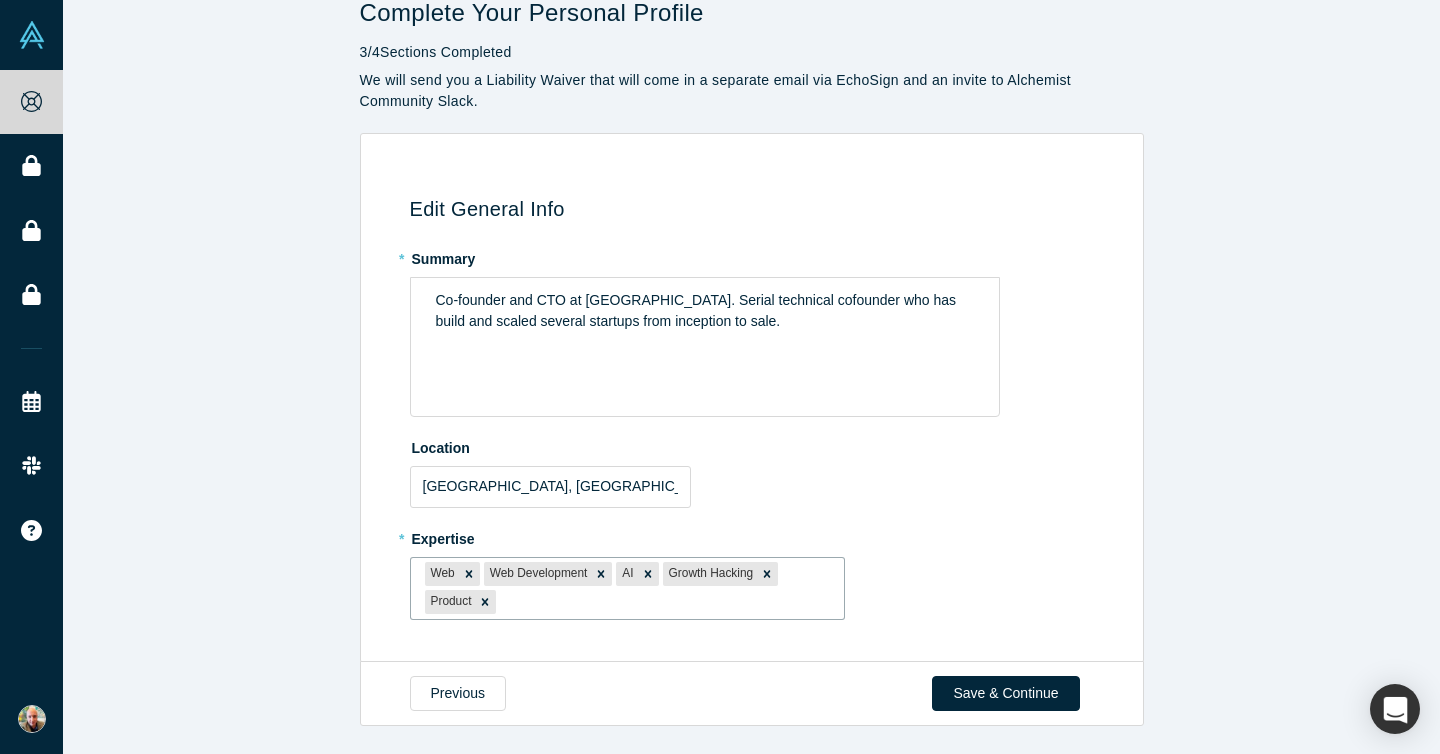 scroll, scrollTop: 28, scrollLeft: 0, axis: vertical 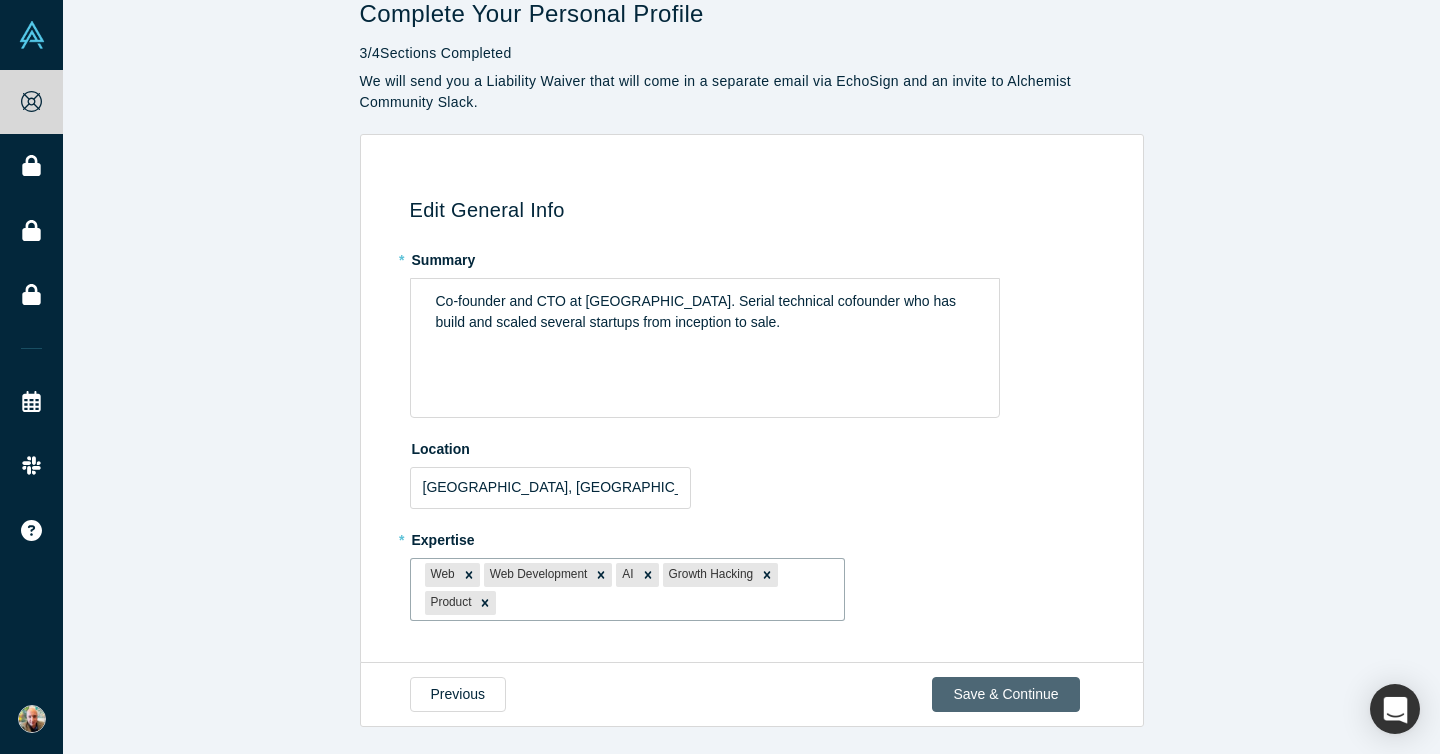click on "Save & Continue" at bounding box center (1005, 694) 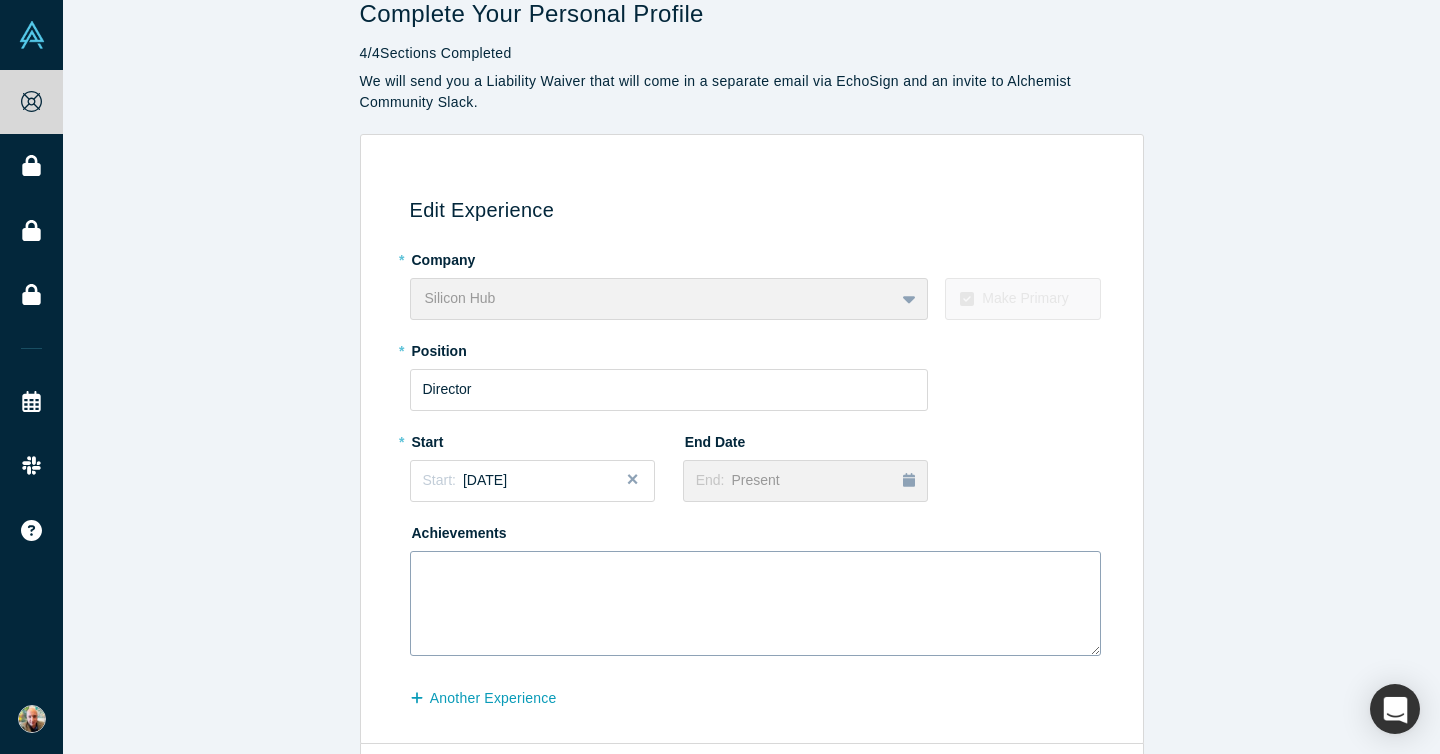scroll, scrollTop: 0, scrollLeft: 0, axis: both 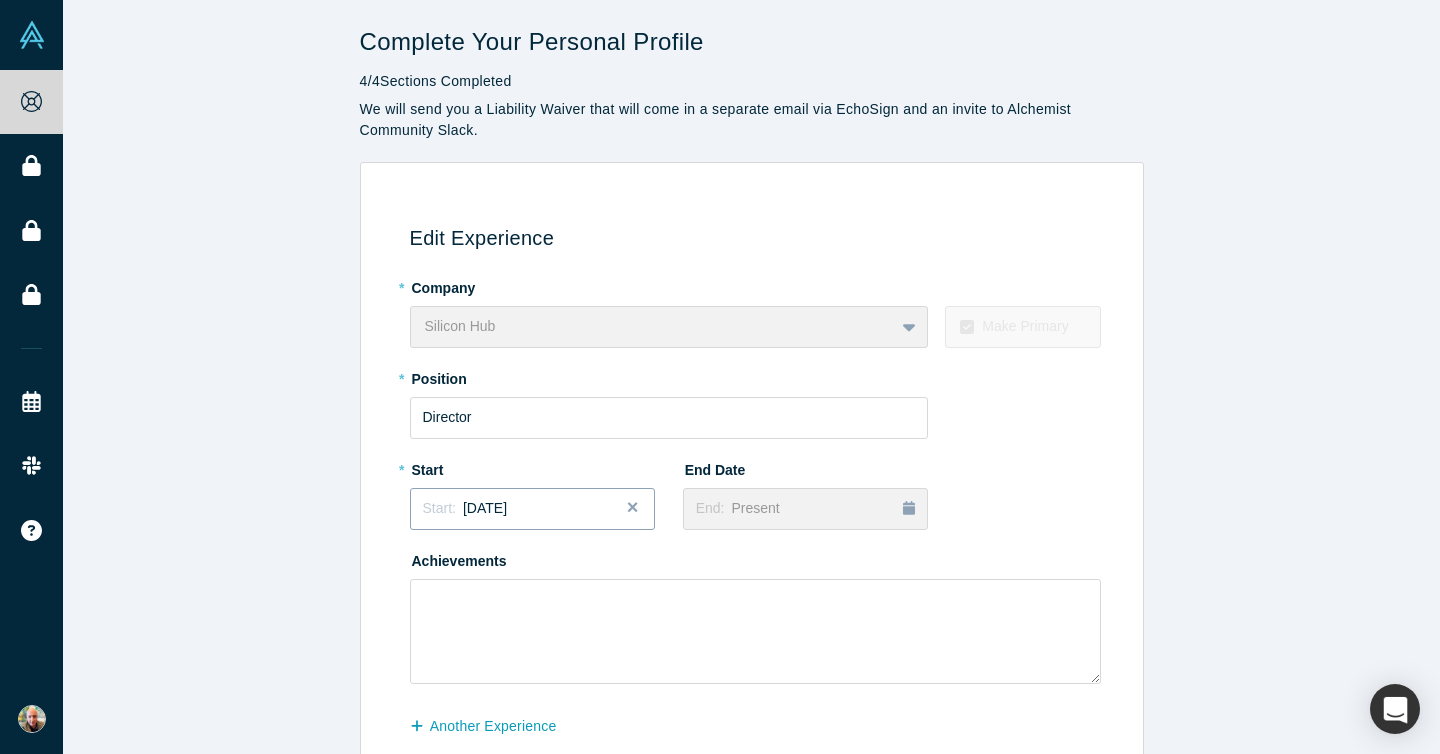 click on "Start: May 2025" at bounding box center (532, 508) 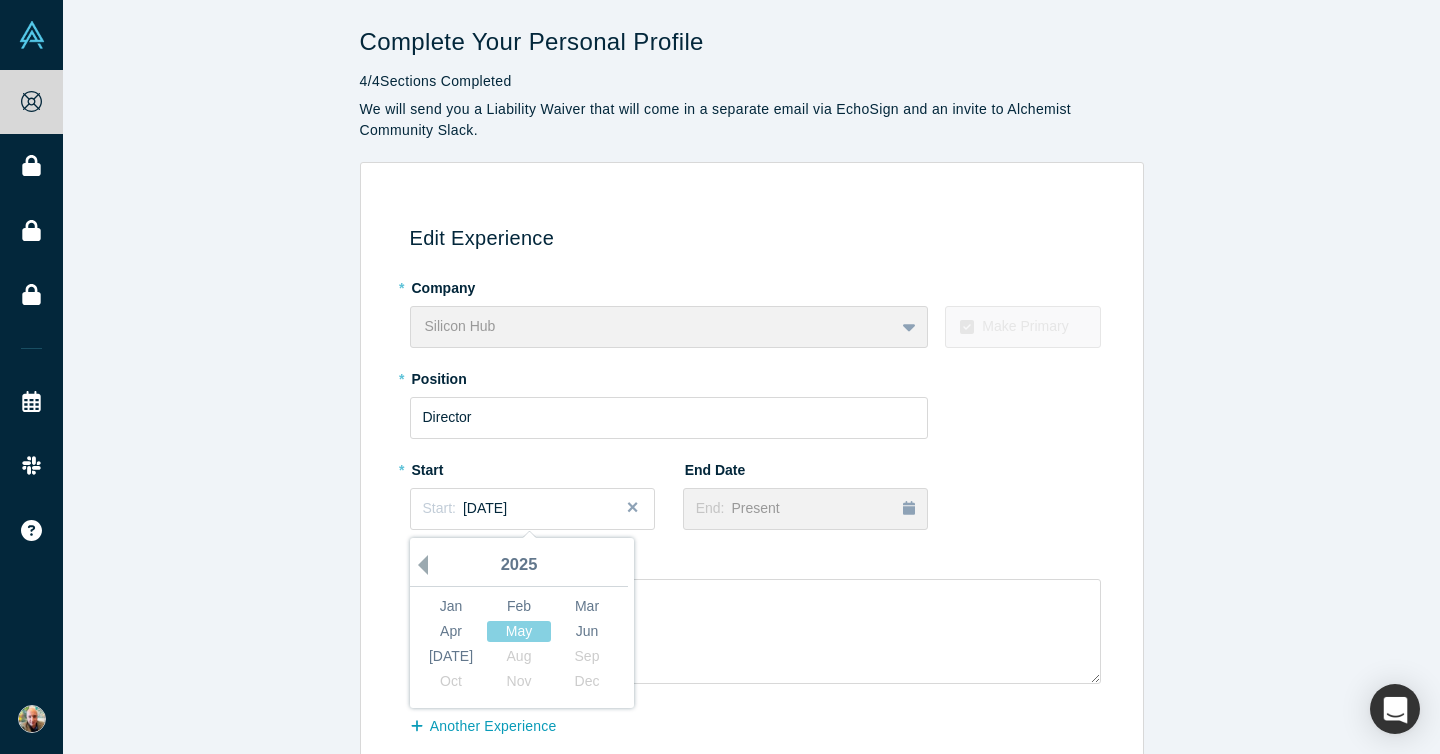 click on "Previous Year" at bounding box center (418, 565) 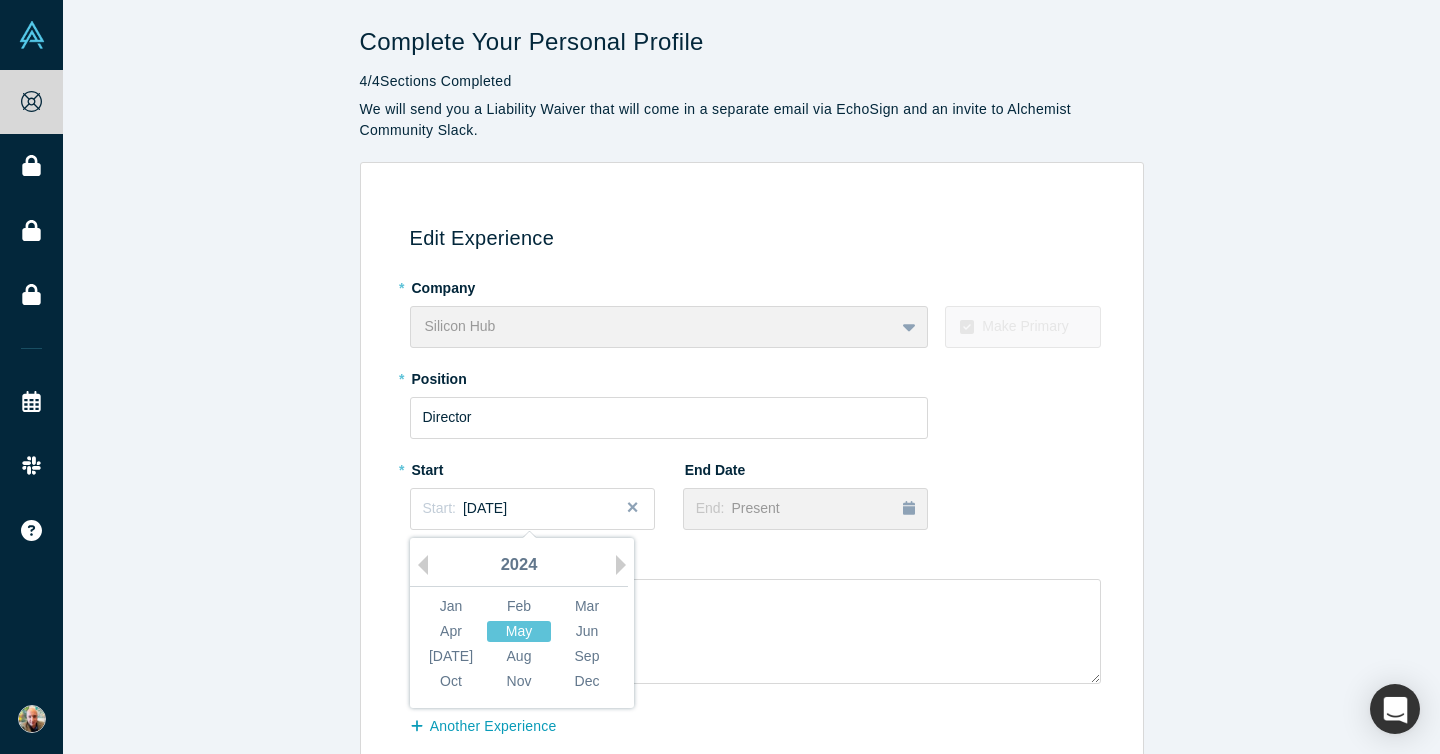 click on "May" at bounding box center [519, 631] 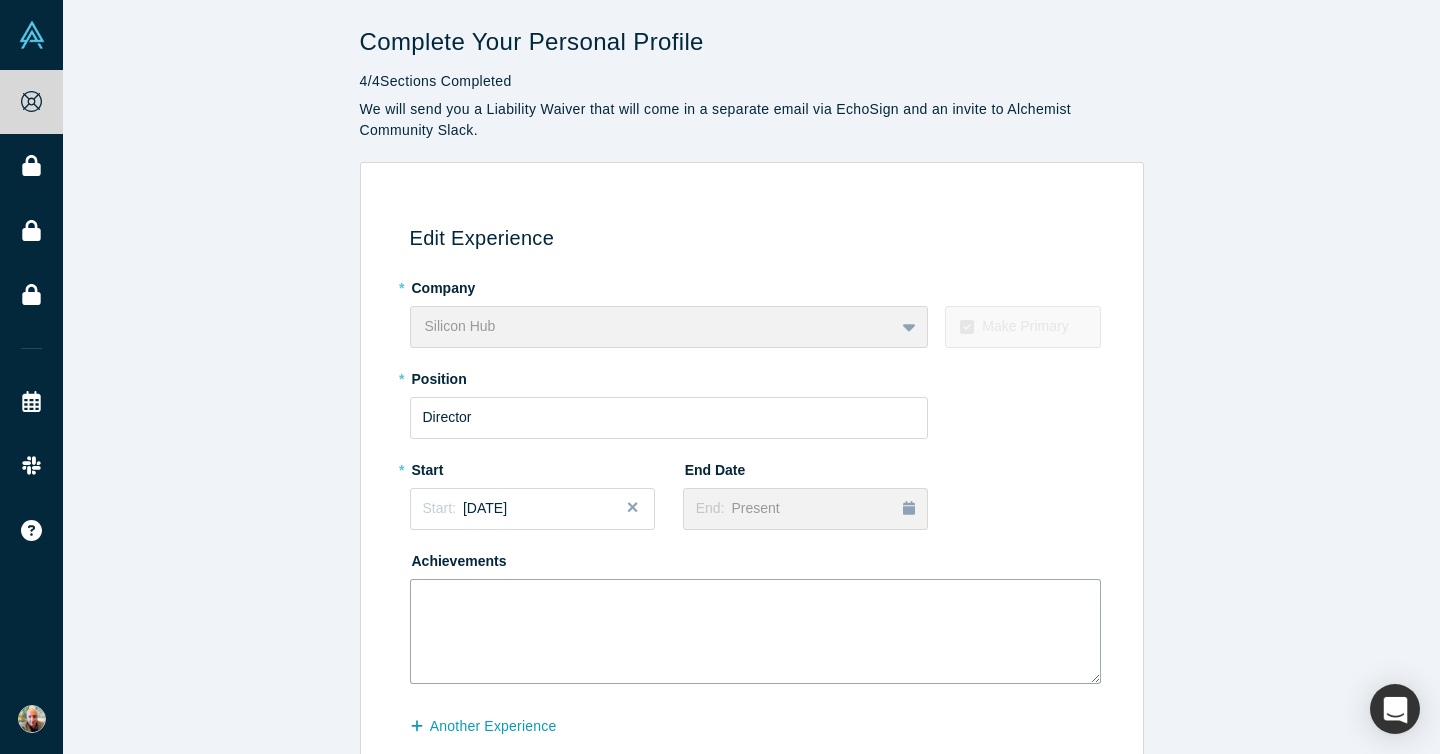 click at bounding box center [755, 631] 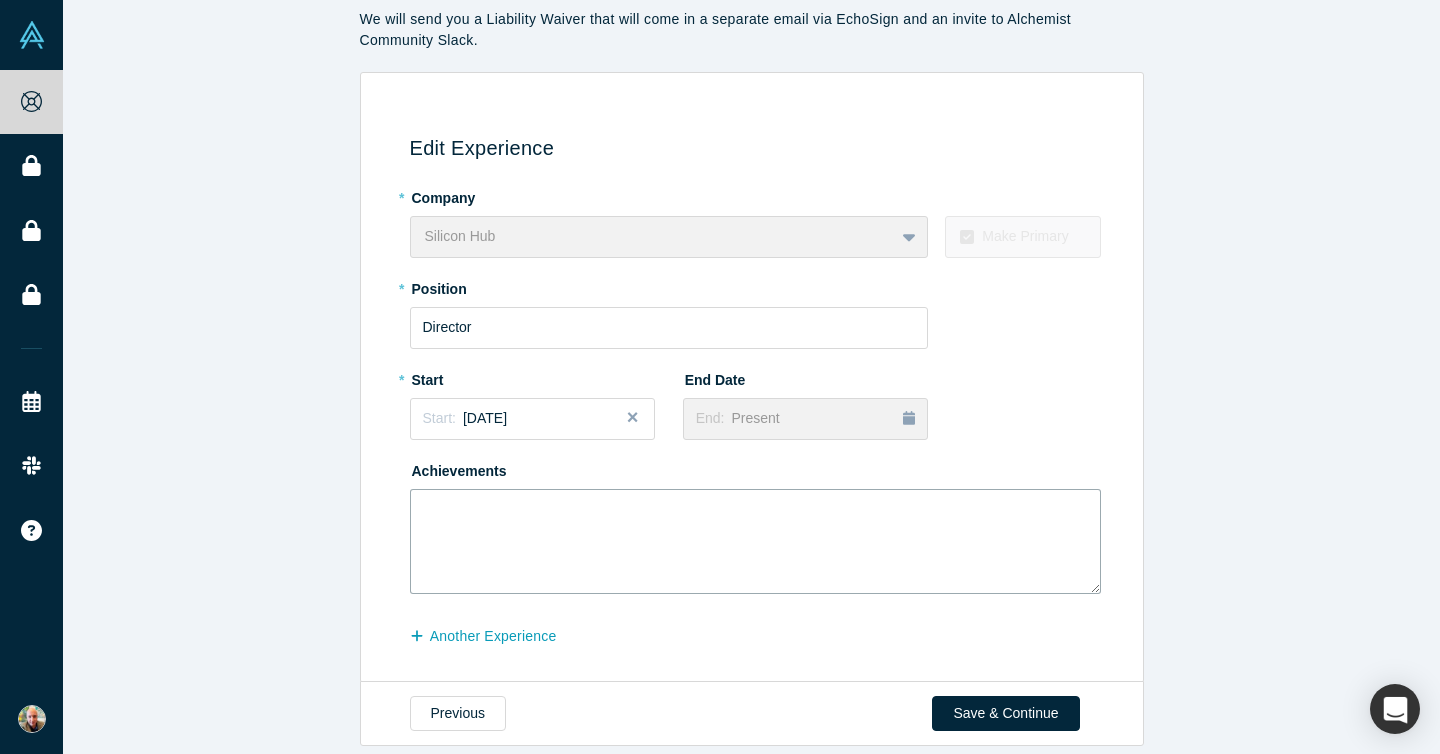 scroll, scrollTop: 110, scrollLeft: 0, axis: vertical 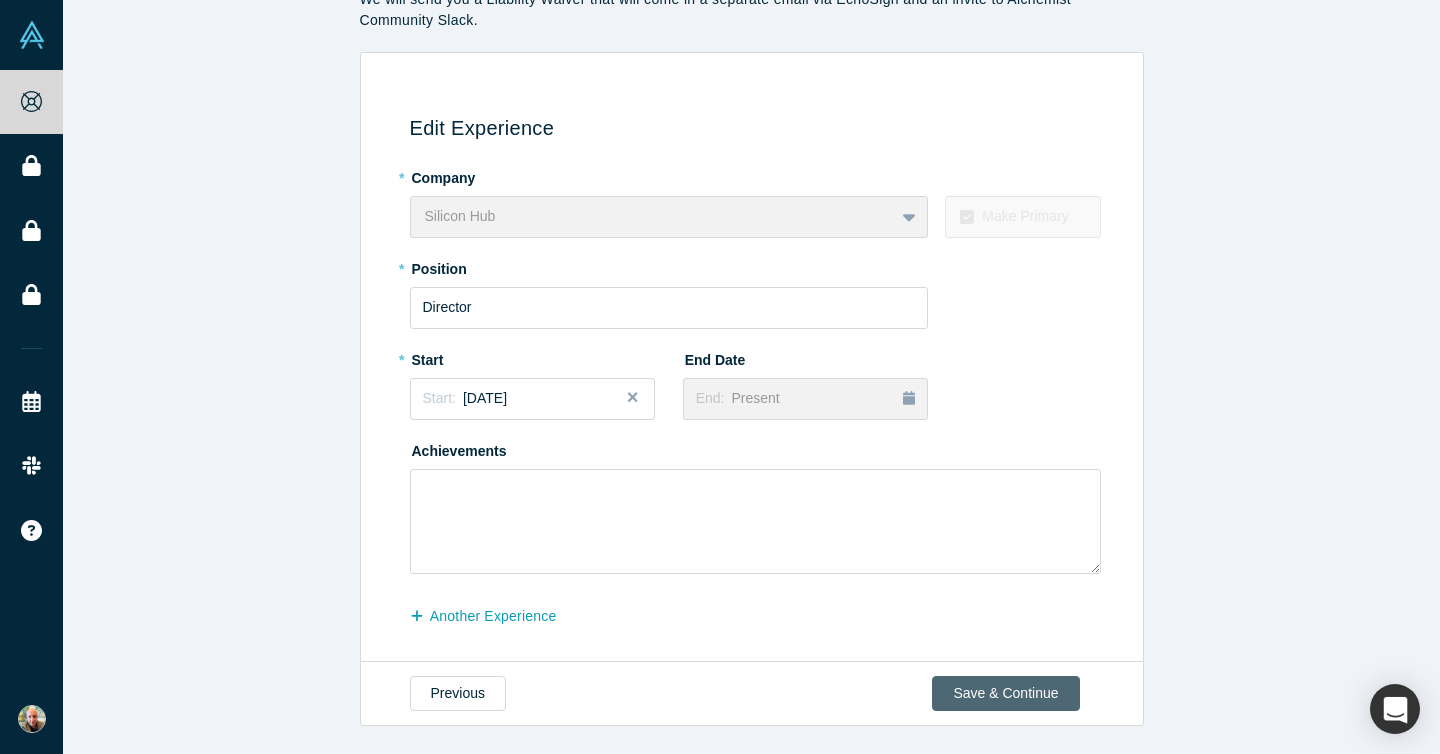 click on "Save & Continue" at bounding box center [1005, 693] 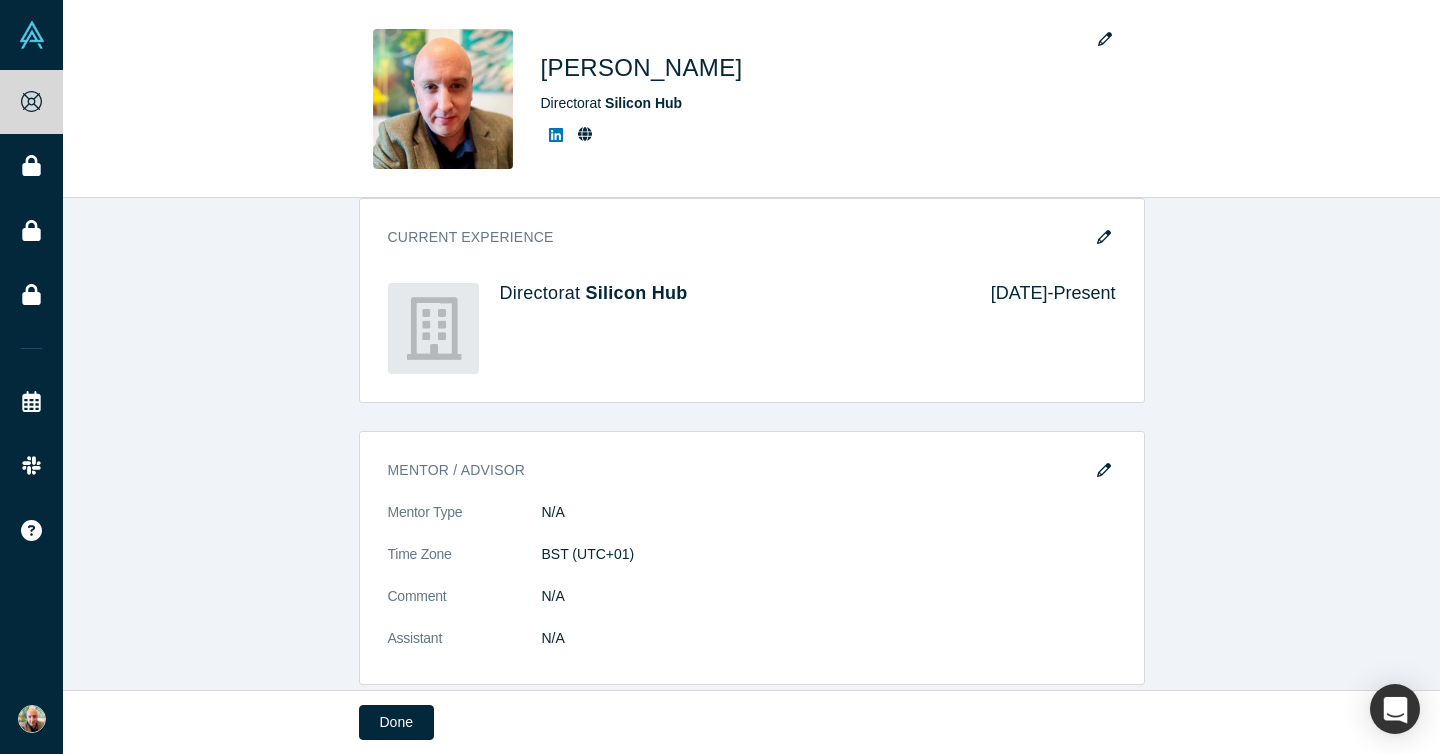 scroll, scrollTop: 708, scrollLeft: 0, axis: vertical 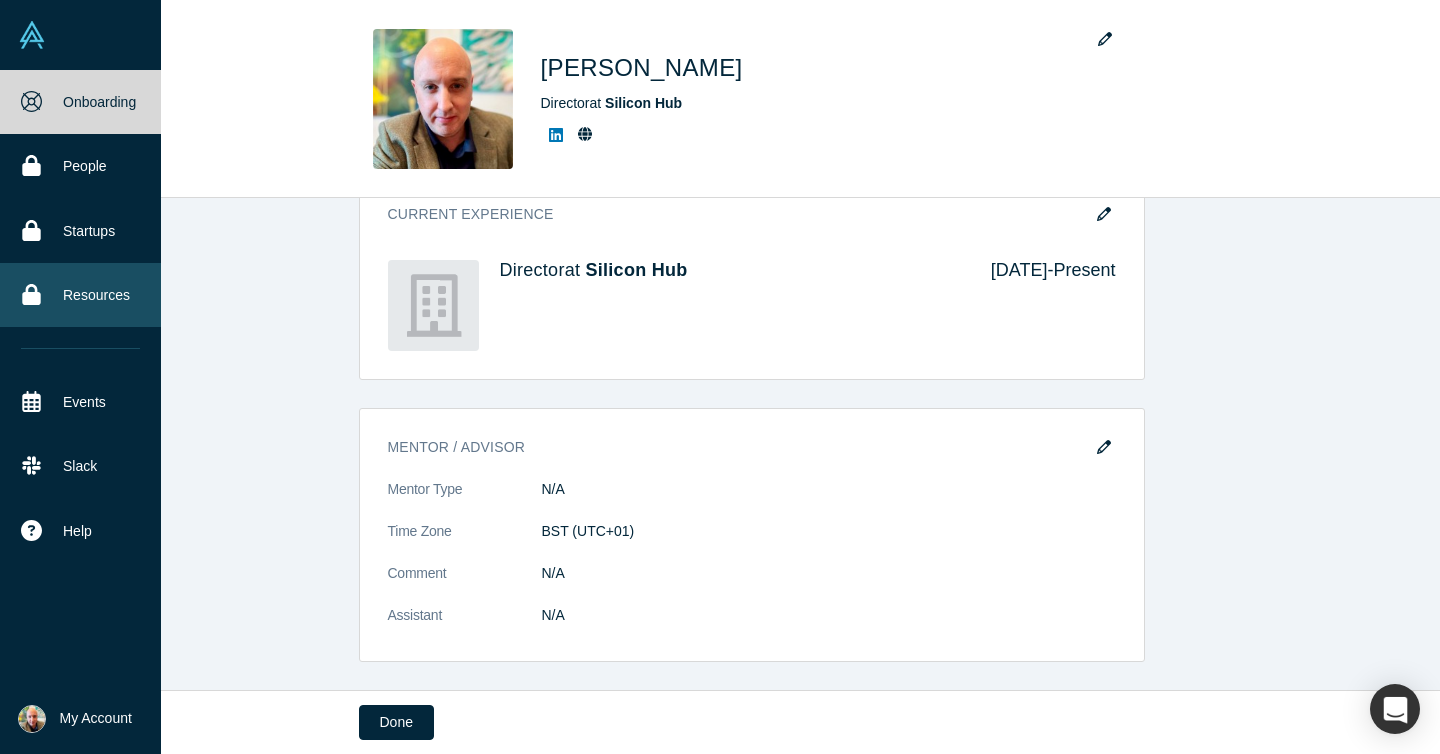 click on "Resources" at bounding box center [80, 295] 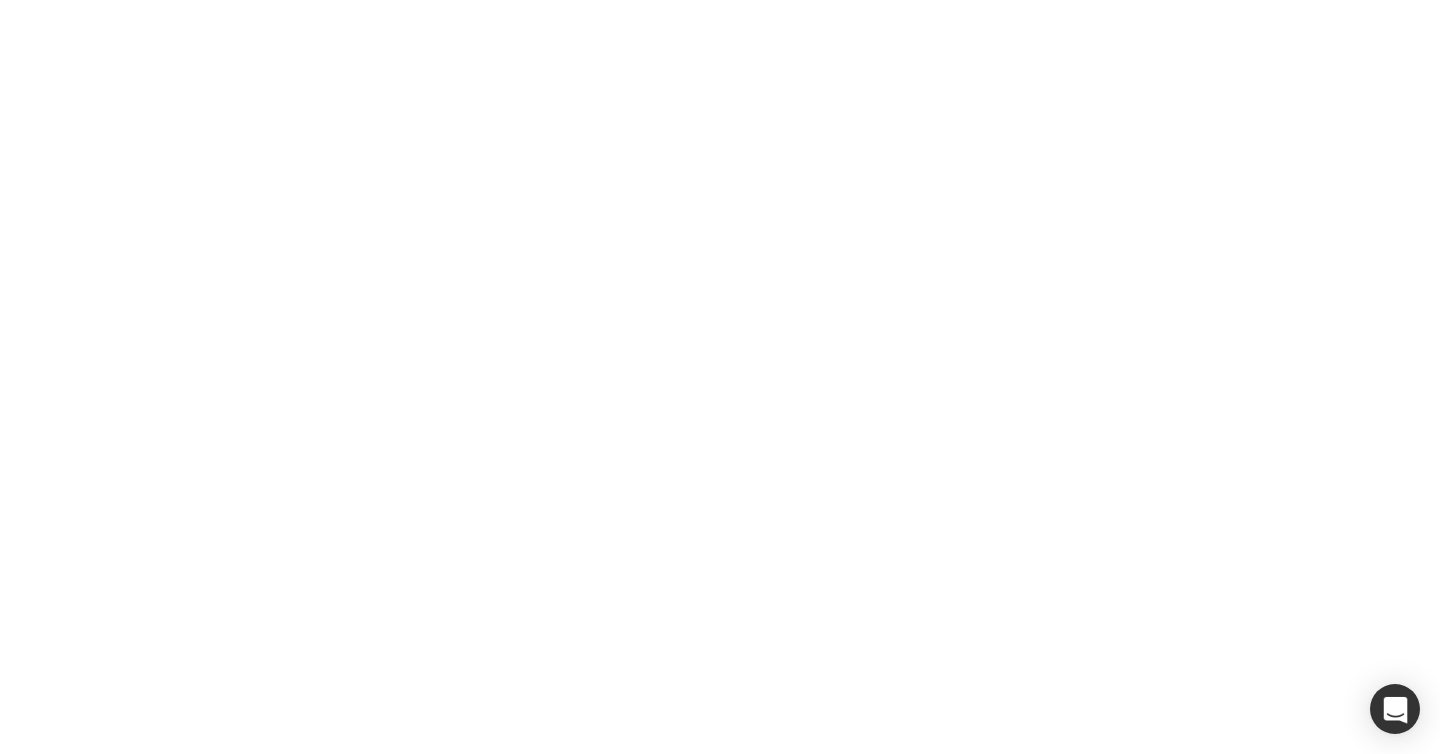 scroll, scrollTop: 0, scrollLeft: 0, axis: both 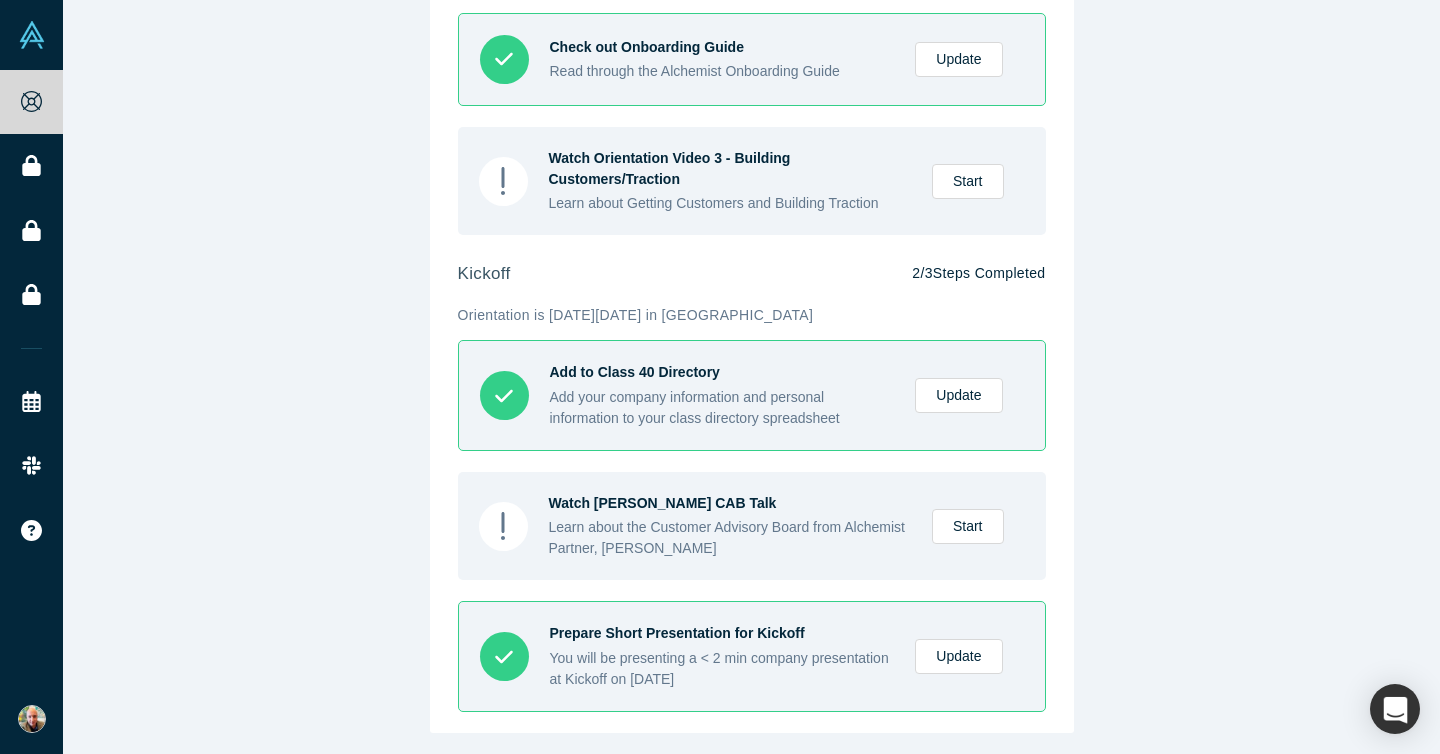 click on "Orientation is [DATE][DATE] in [GEOGRAPHIC_DATA]" at bounding box center (636, 315) 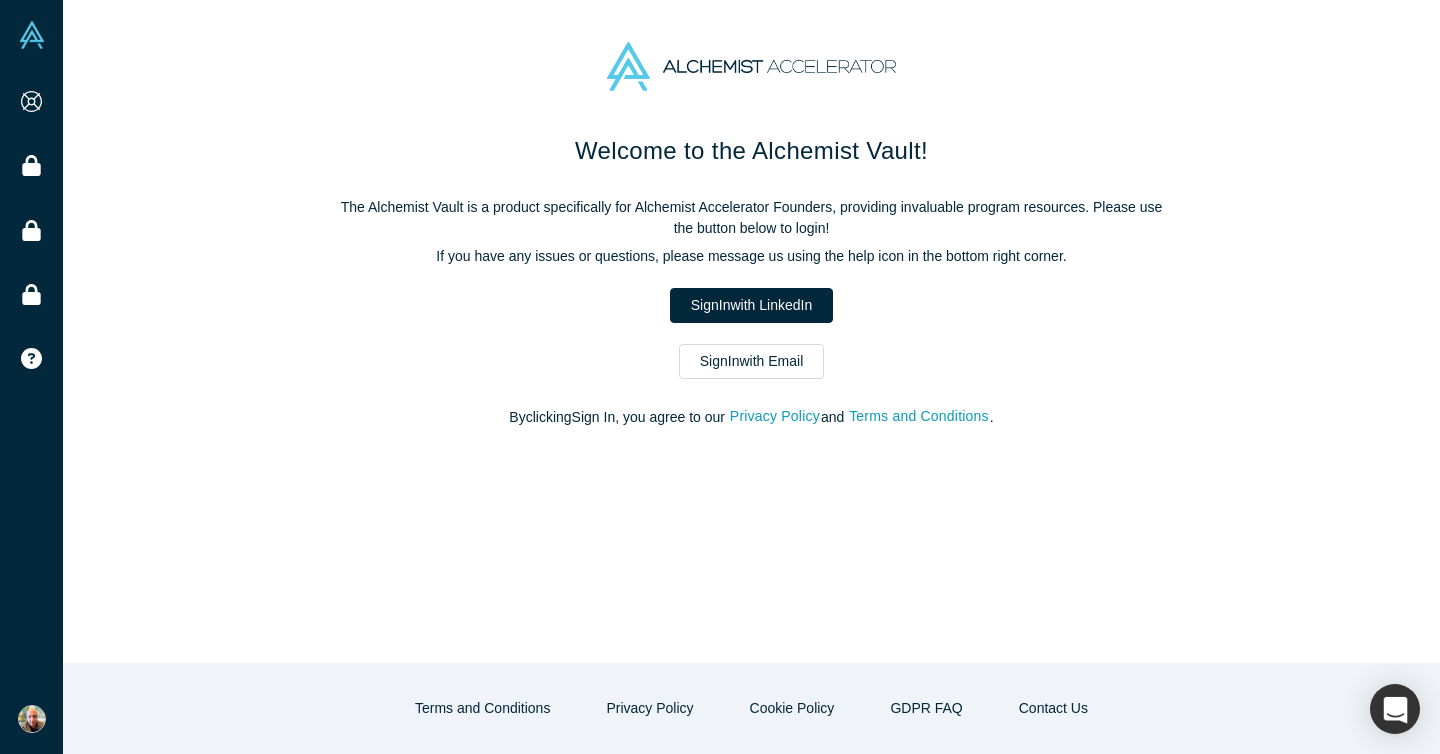 scroll, scrollTop: 0, scrollLeft: 0, axis: both 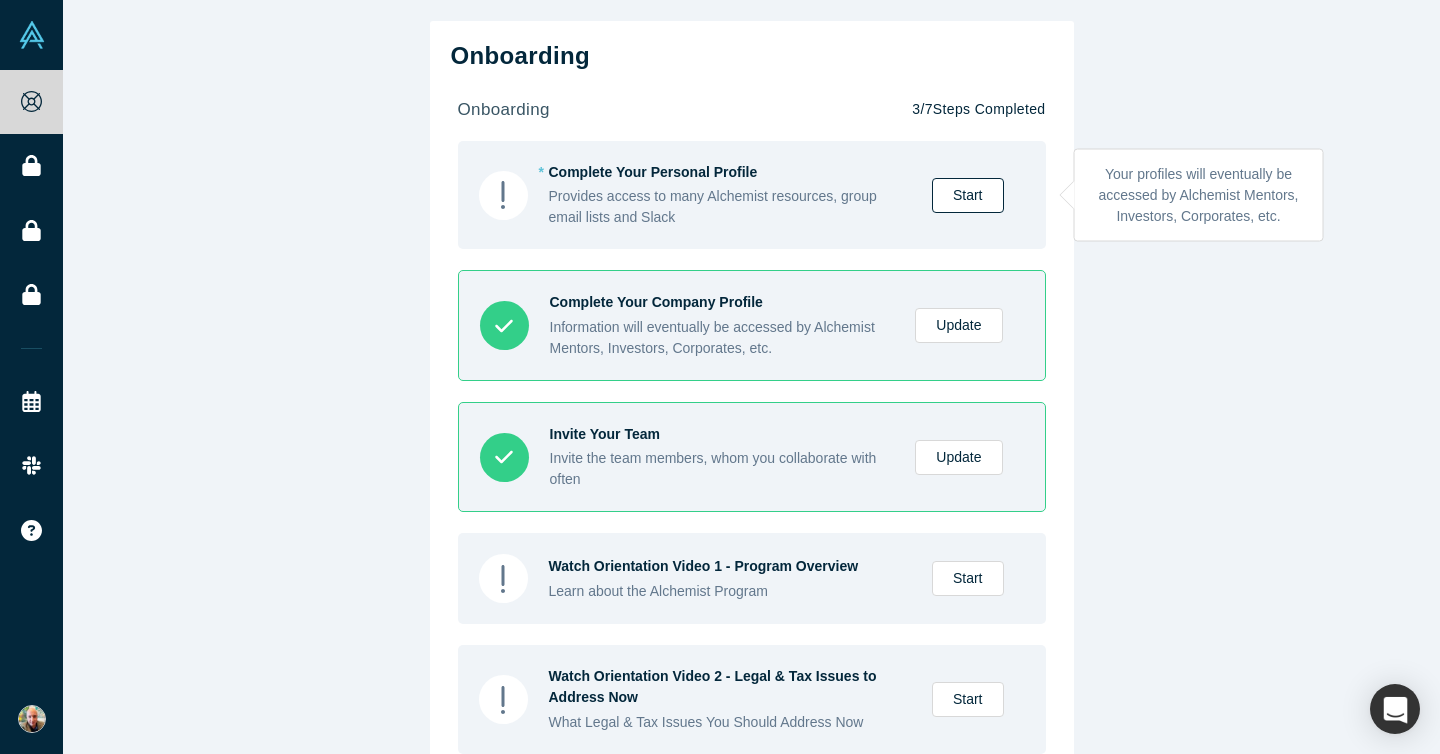 click on "Start" at bounding box center (968, 195) 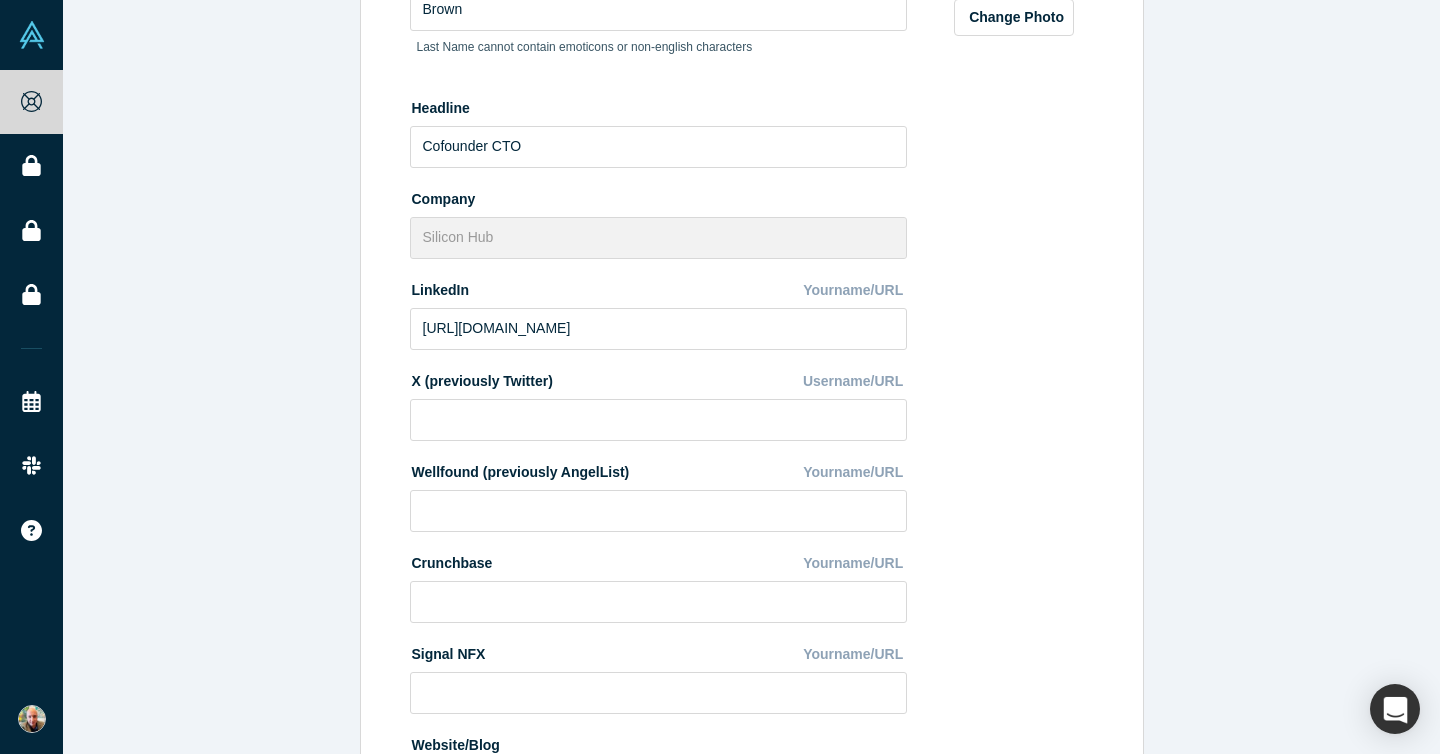 scroll, scrollTop: 653, scrollLeft: 0, axis: vertical 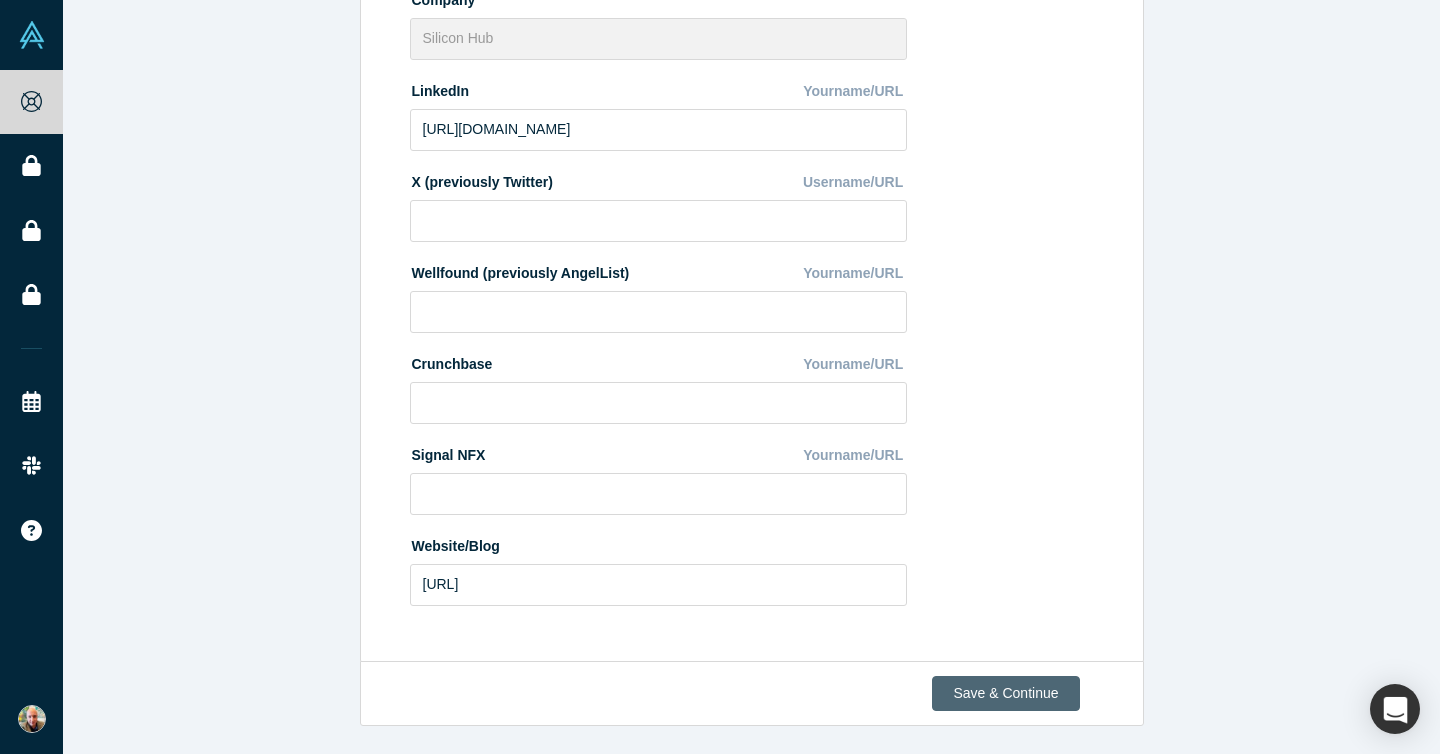 click on "Save & Continue" at bounding box center (1005, 693) 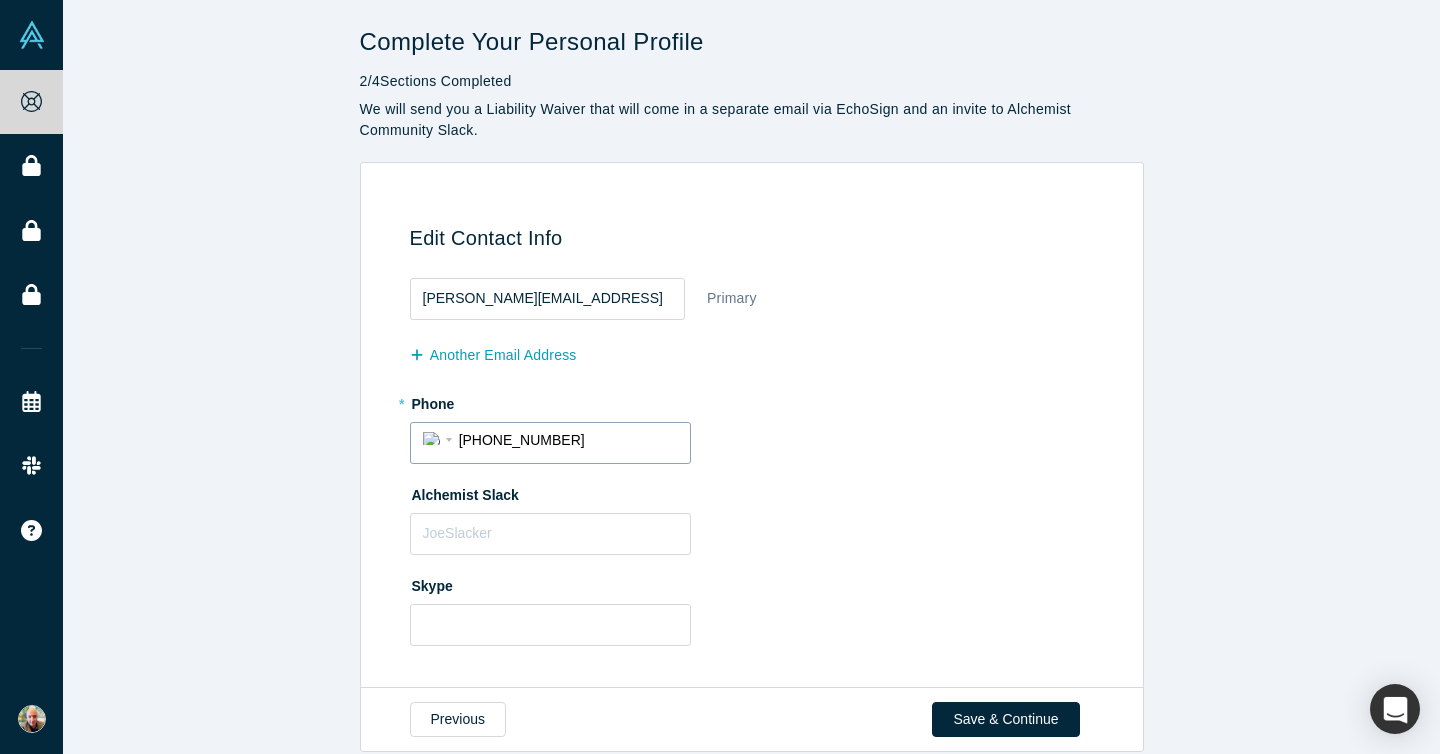 scroll, scrollTop: 26, scrollLeft: 0, axis: vertical 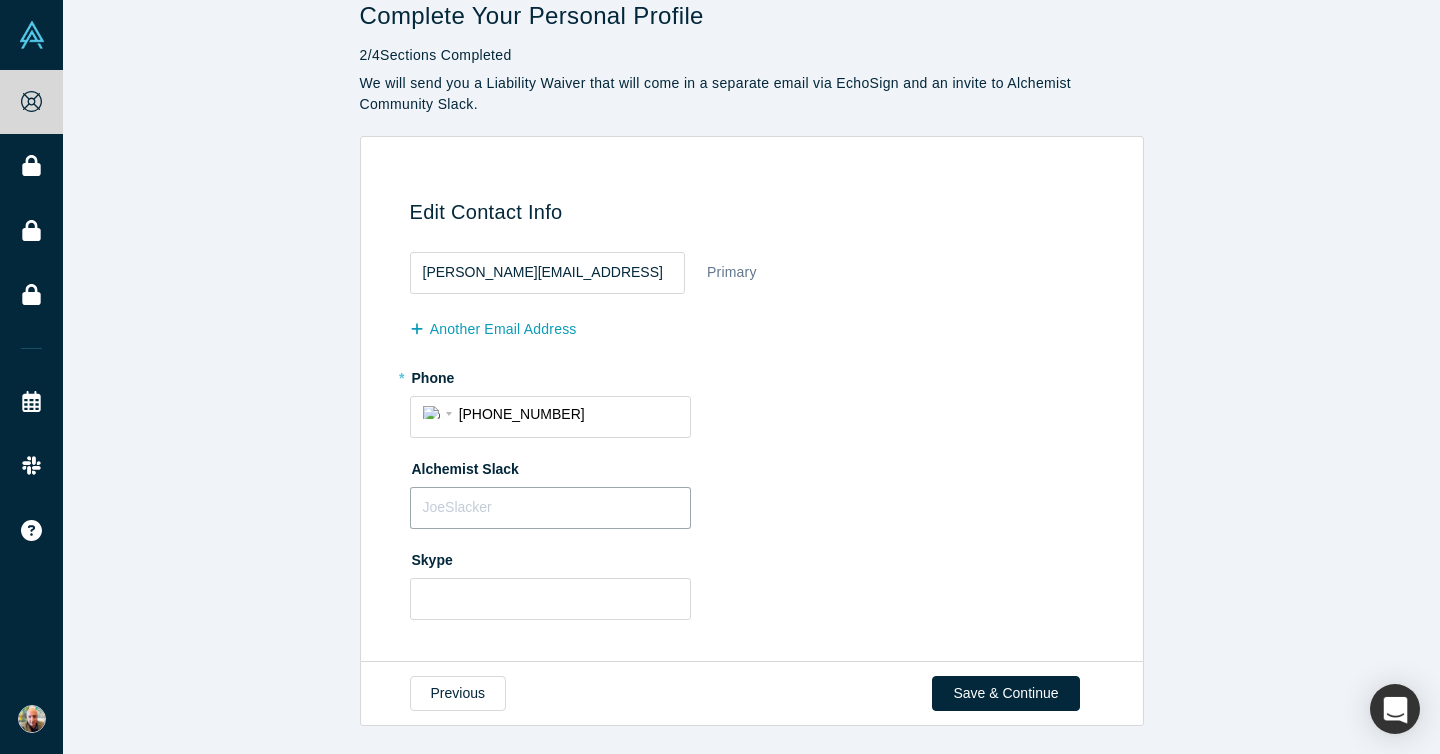 click at bounding box center [550, 508] 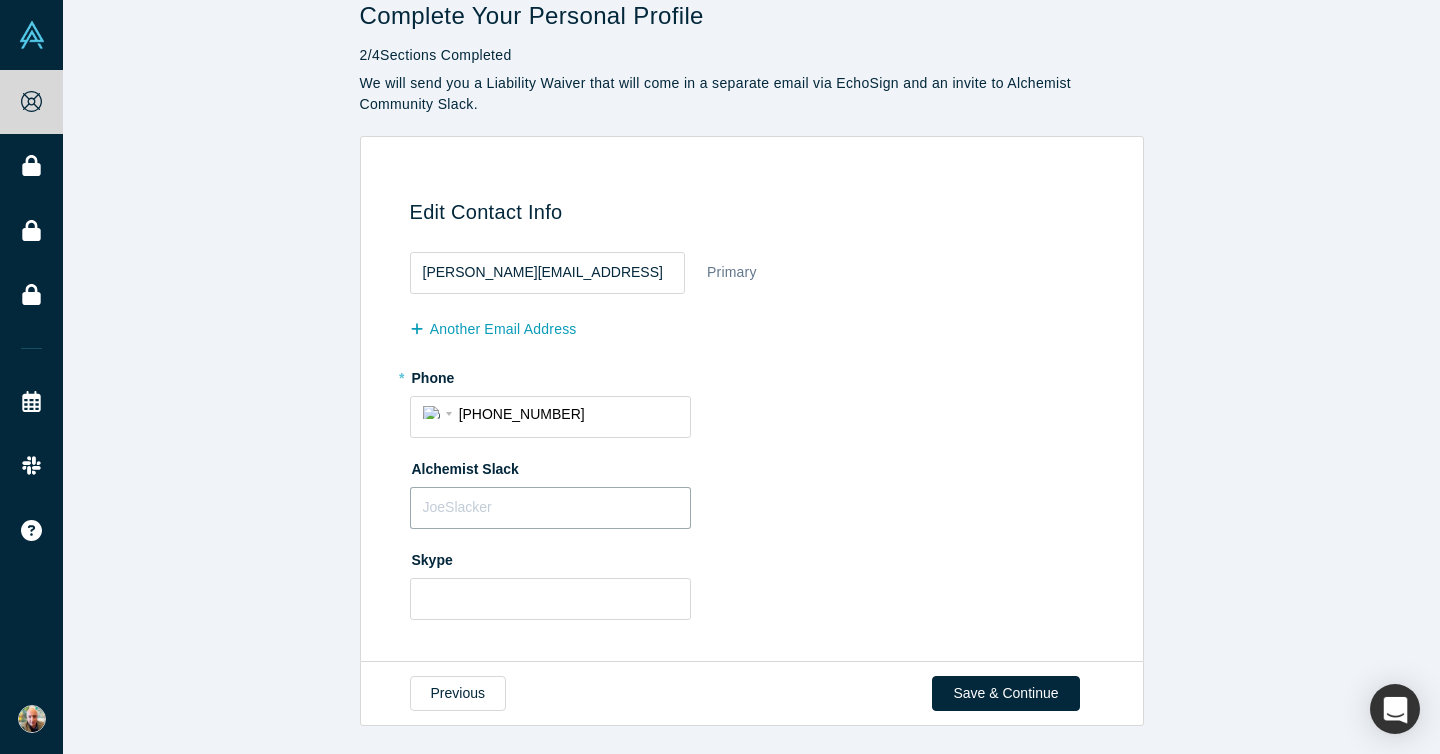 click at bounding box center [550, 508] 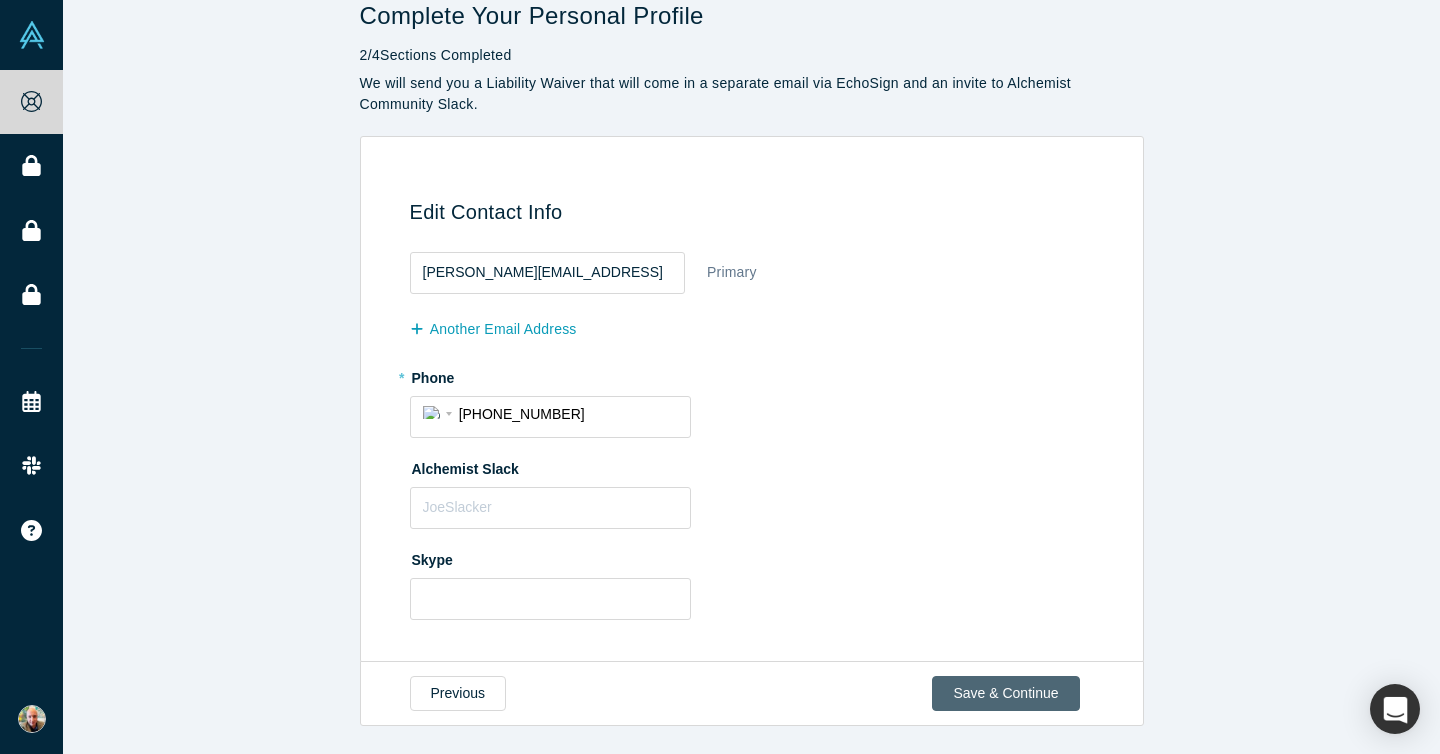 click on "Save & Continue" at bounding box center [1005, 693] 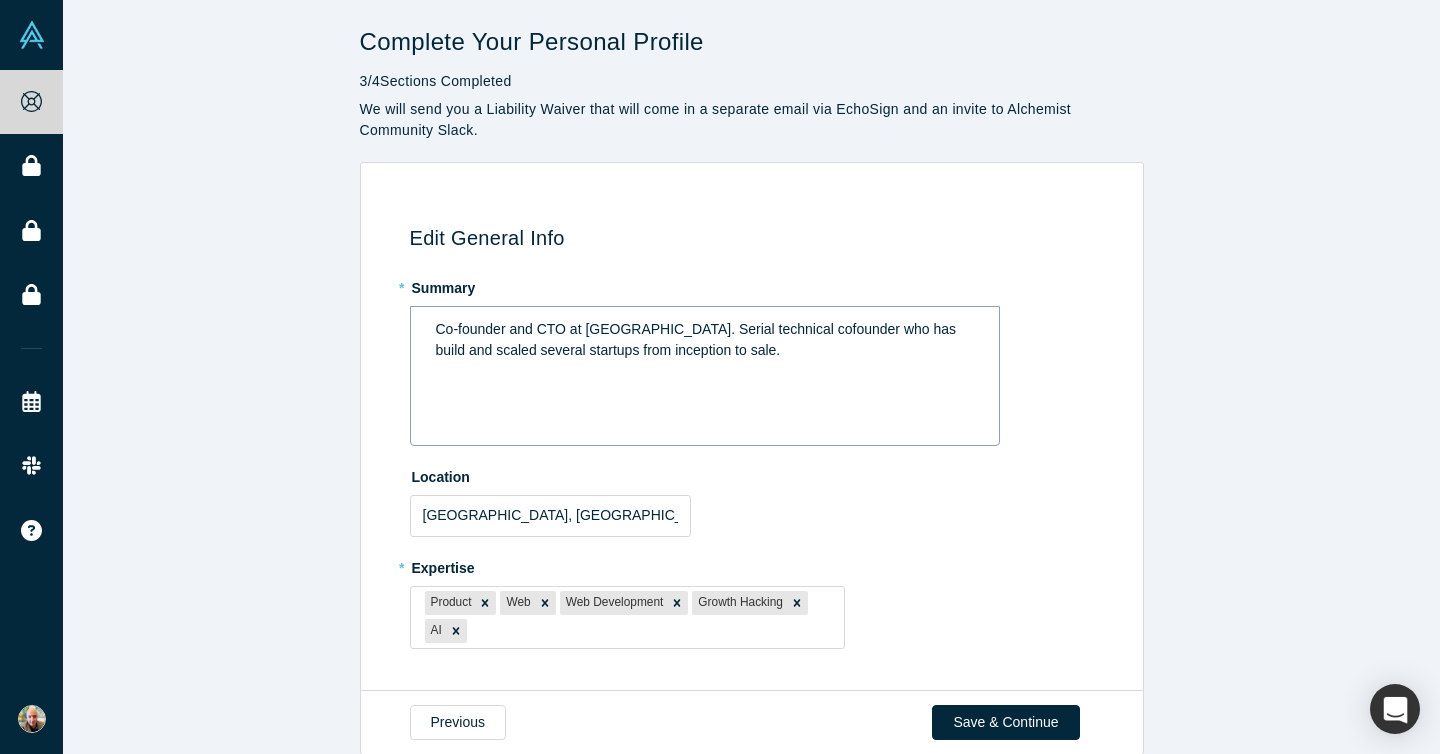 scroll, scrollTop: 28, scrollLeft: 0, axis: vertical 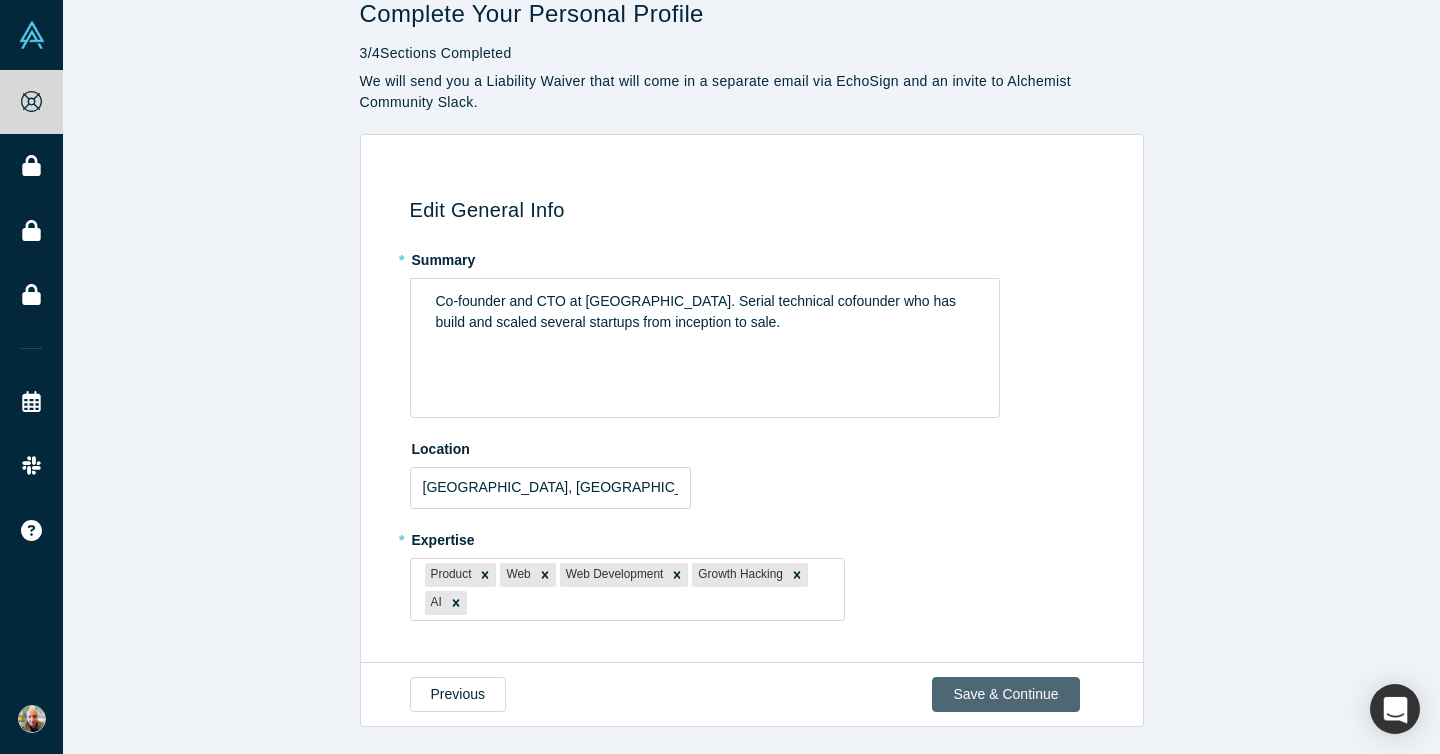 click on "Save & Continue" at bounding box center (1005, 694) 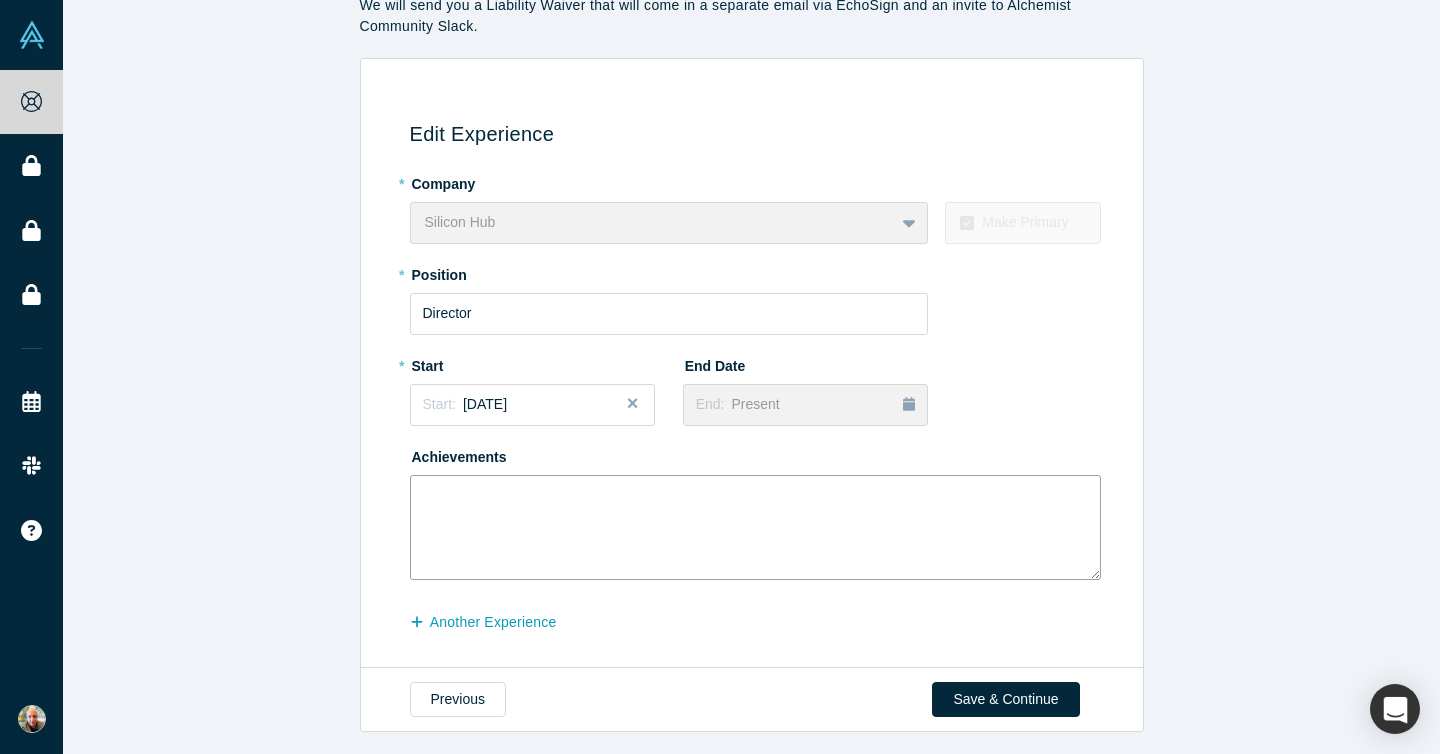 scroll, scrollTop: 106, scrollLeft: 0, axis: vertical 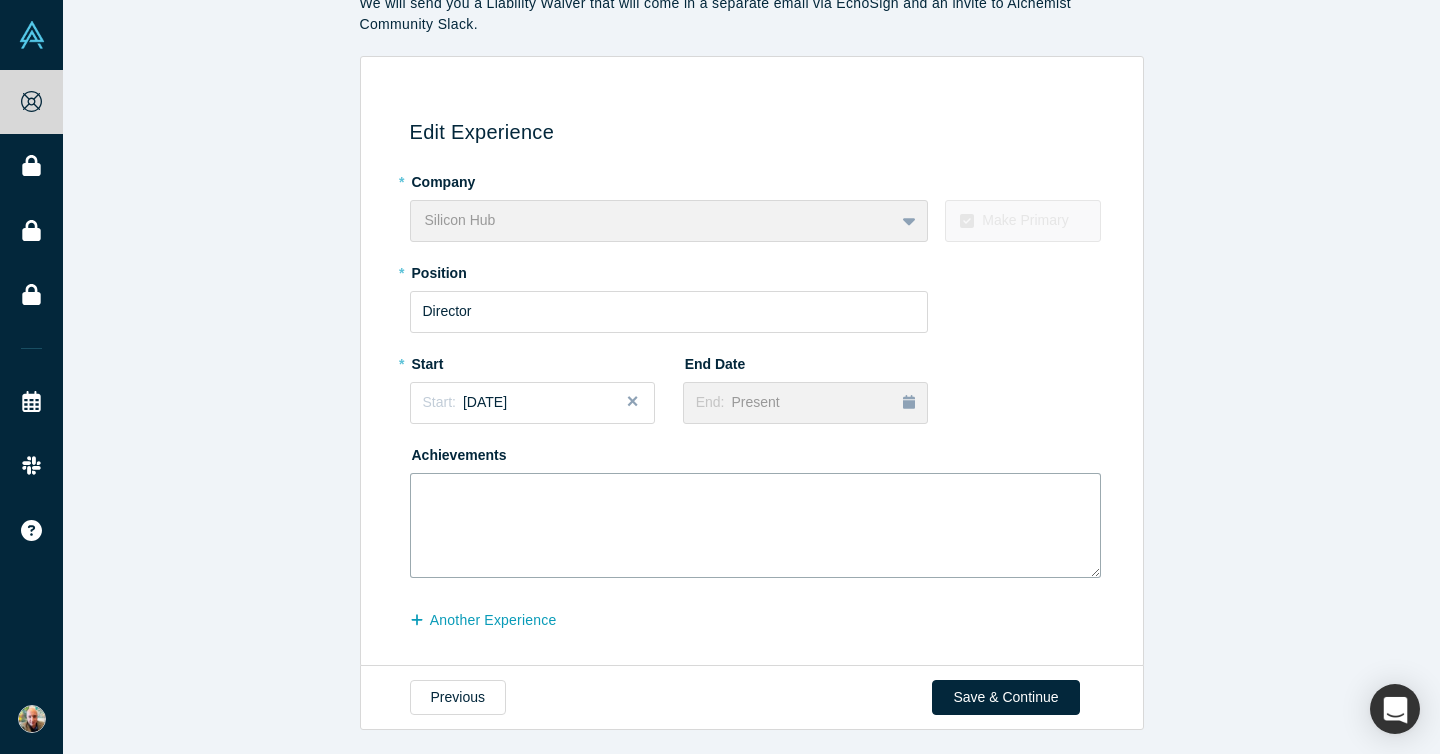 click at bounding box center [755, 525] 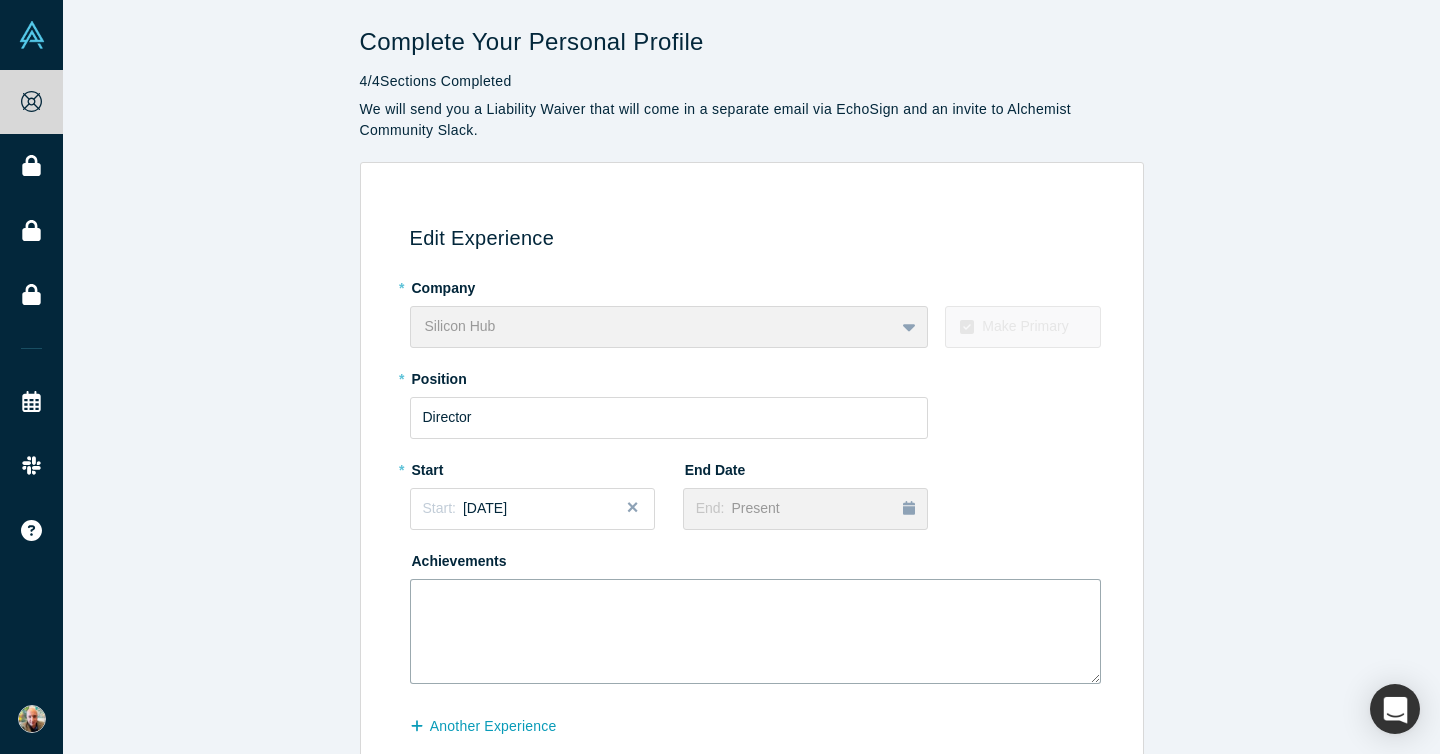 scroll, scrollTop: 110, scrollLeft: 0, axis: vertical 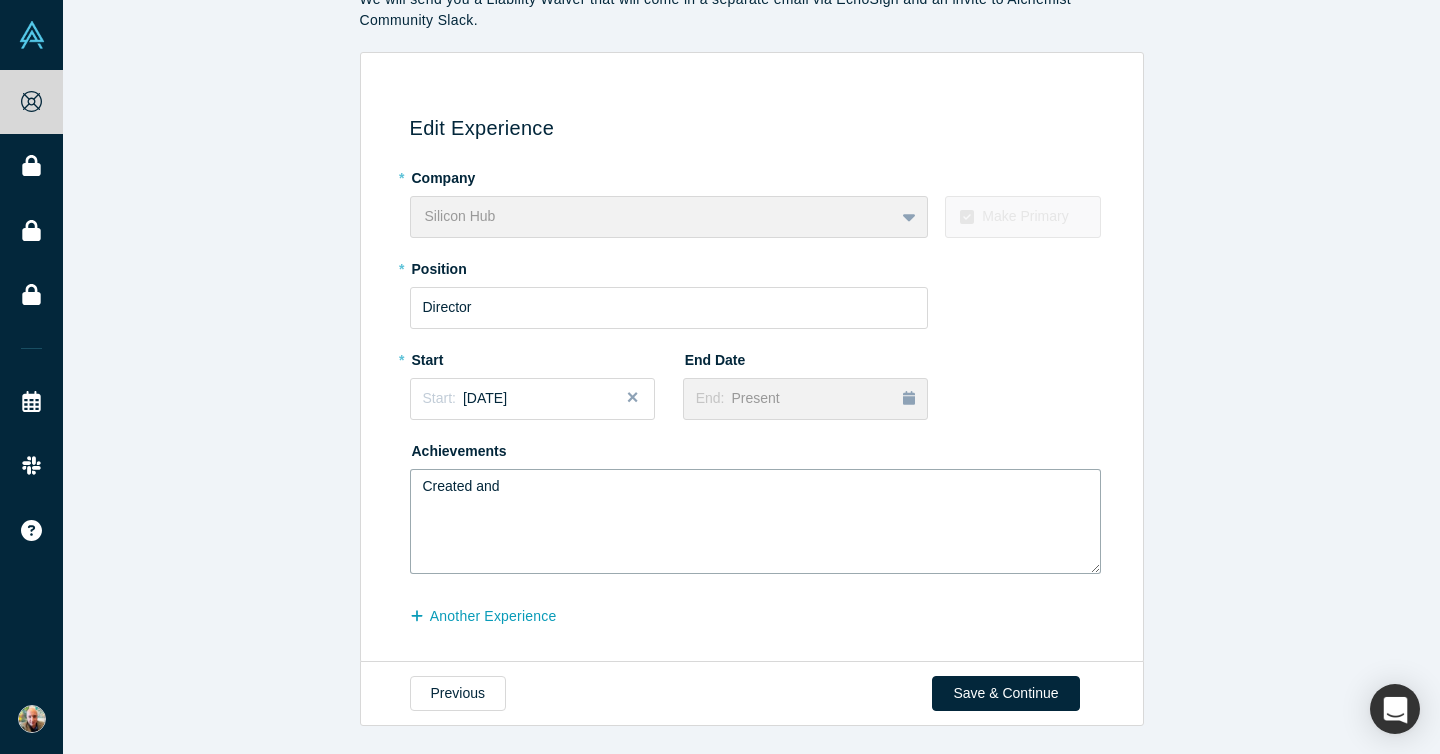 type on "Created and" 